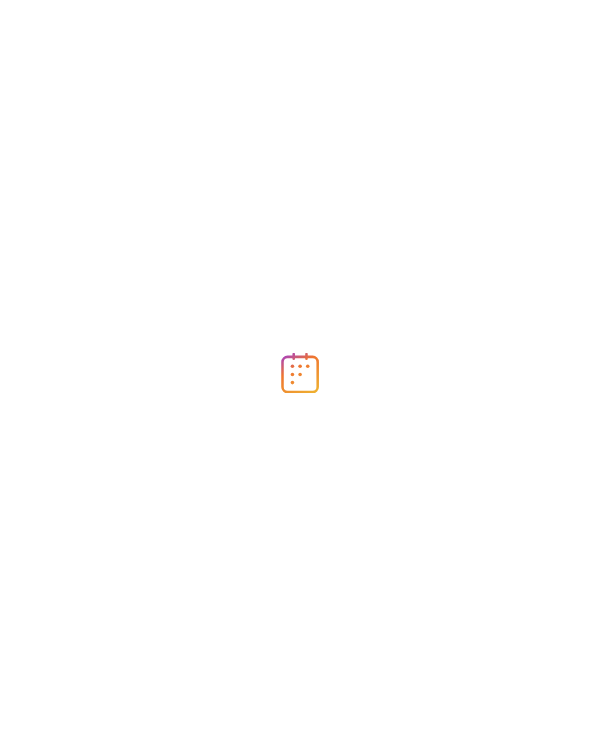 scroll, scrollTop: 0, scrollLeft: 0, axis: both 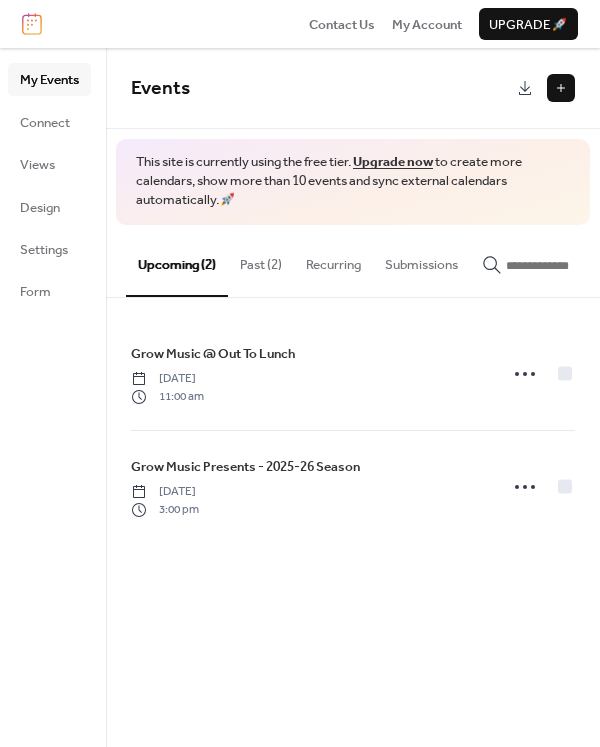 click at bounding box center (561, 88) 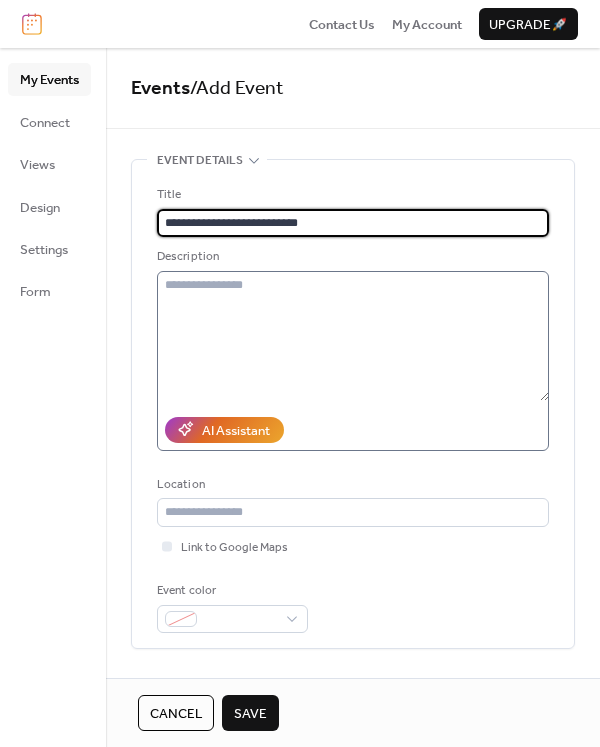 type on "**********" 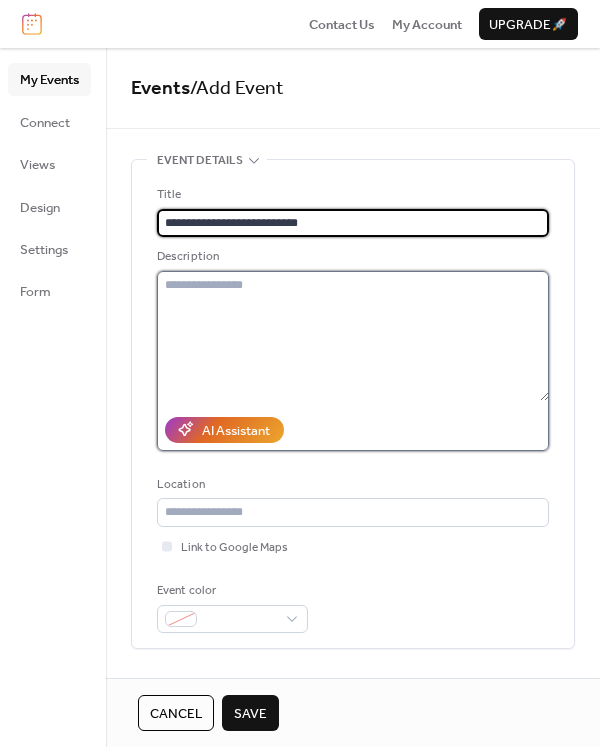 click at bounding box center (353, 336) 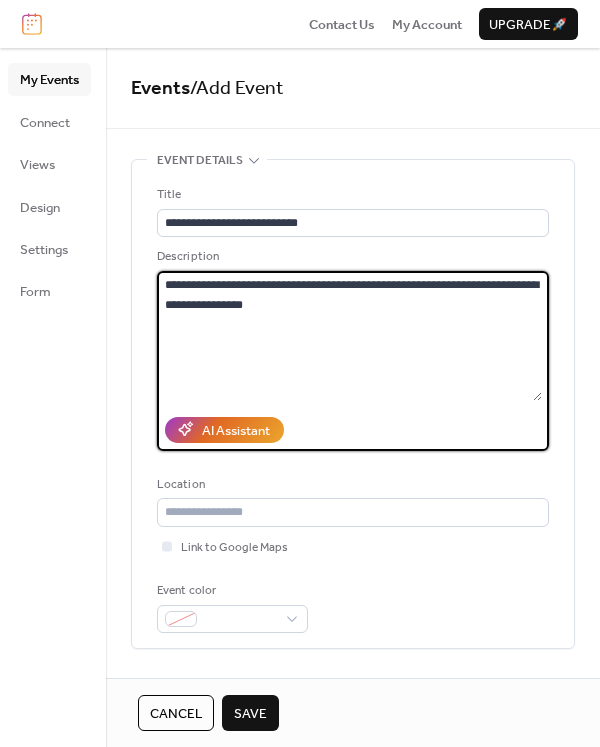 click on "**********" at bounding box center [349, 336] 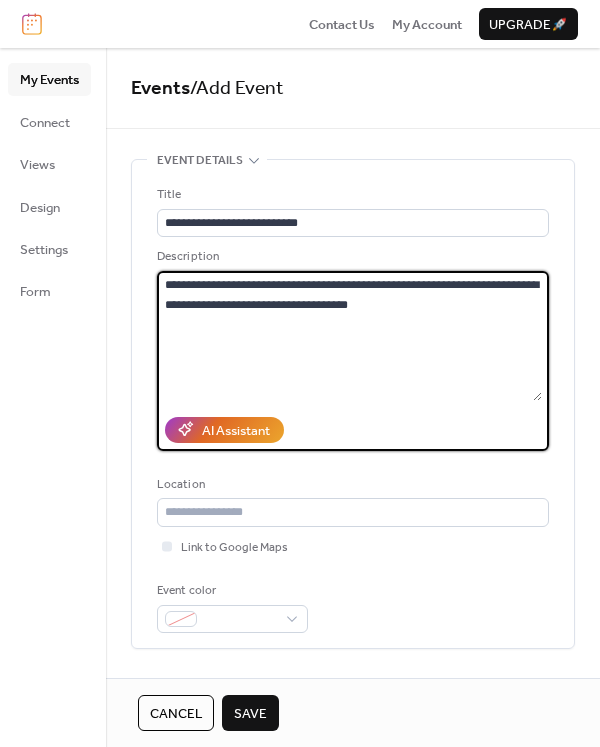 click on "**********" at bounding box center [349, 336] 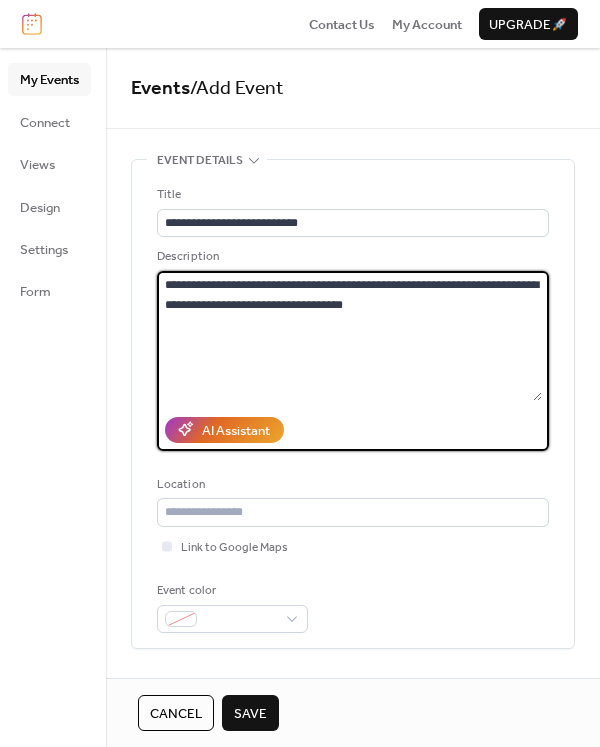 click on "**********" at bounding box center (349, 336) 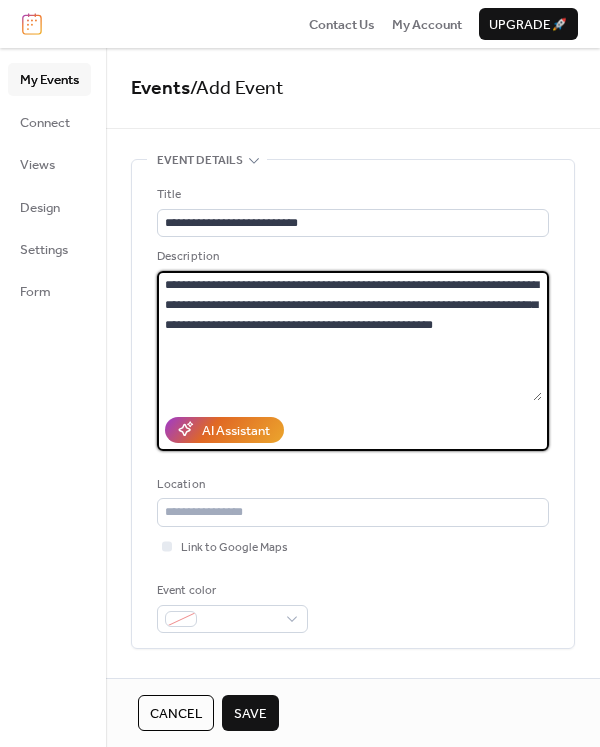 click on "**********" at bounding box center (349, 336) 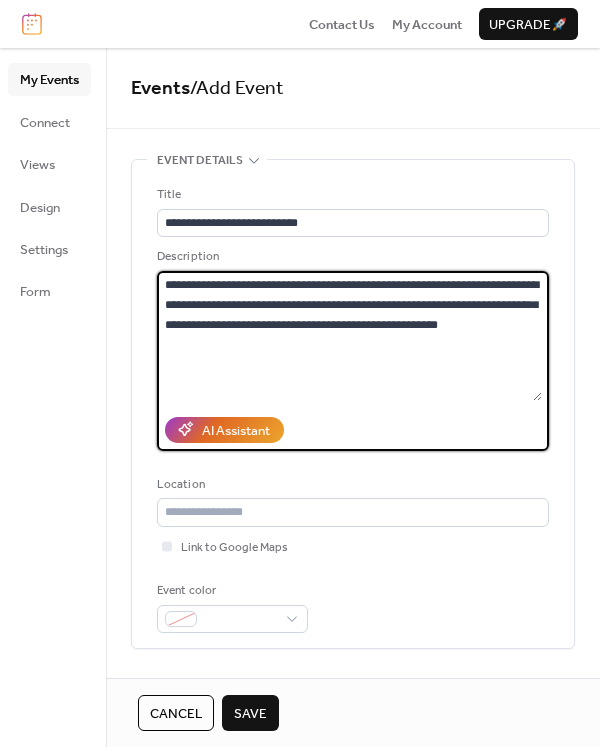 click on "**********" at bounding box center [349, 336] 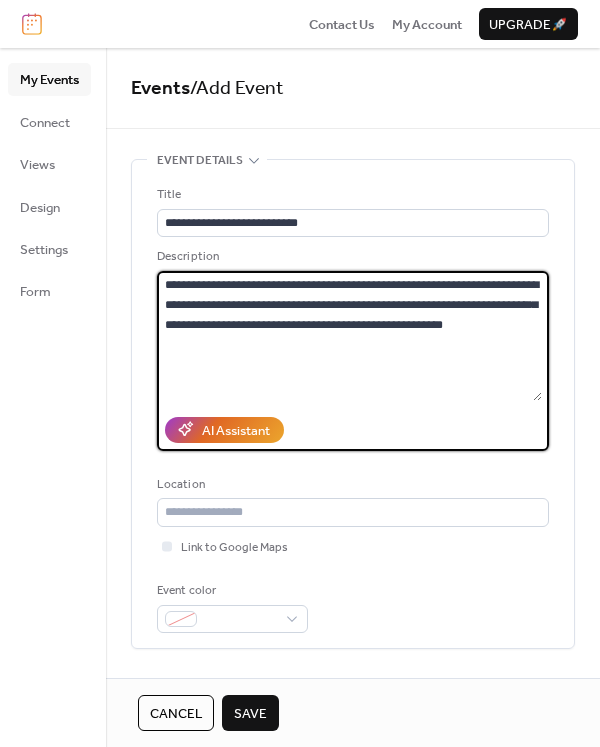 click on "**********" at bounding box center (349, 336) 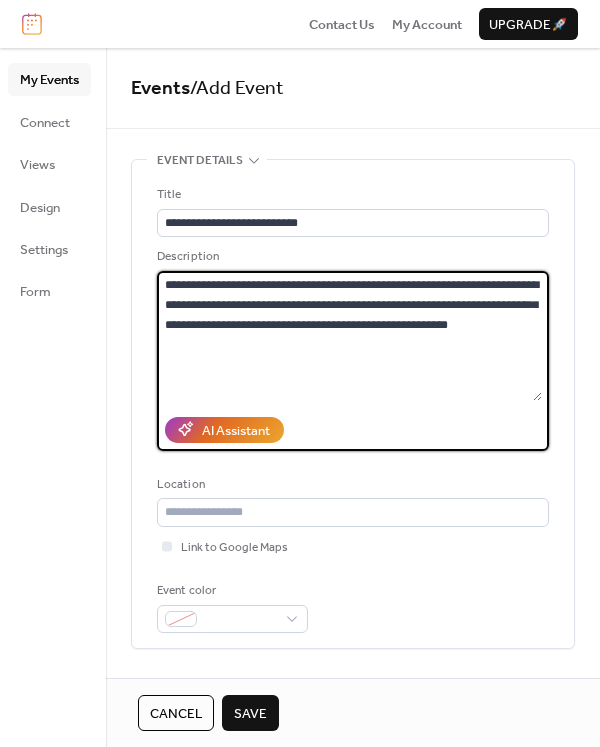 click on "**********" at bounding box center [349, 336] 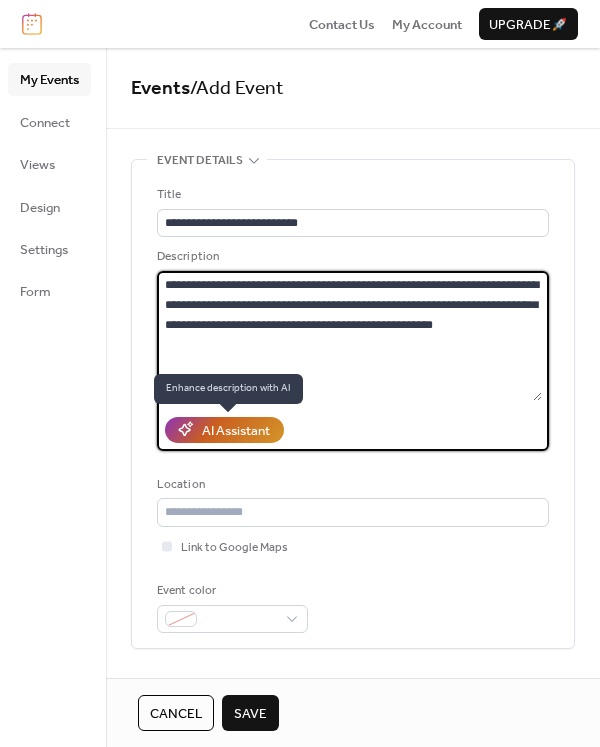 type on "**********" 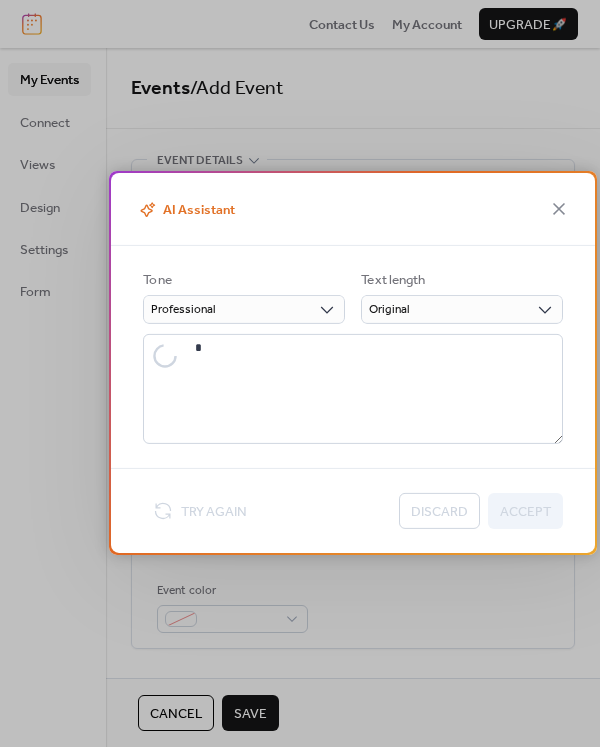 type on "**********" 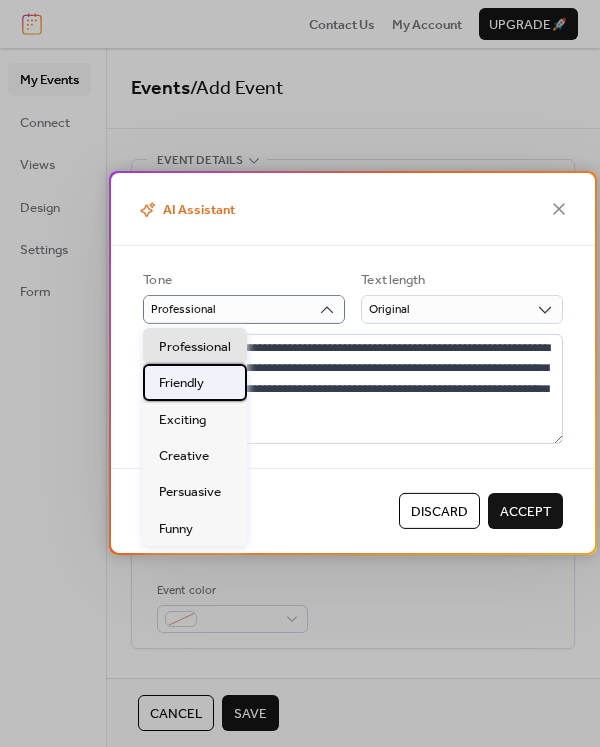 click on "Friendly" at bounding box center [181, 383] 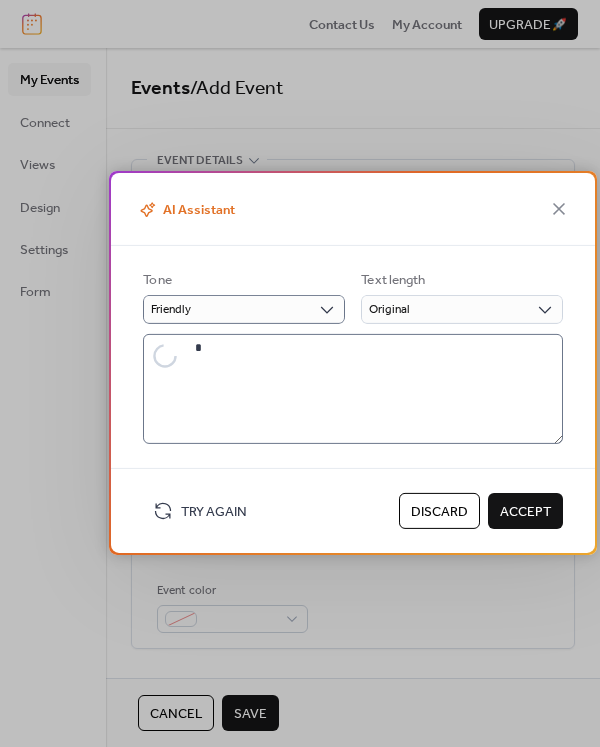 type on "**********" 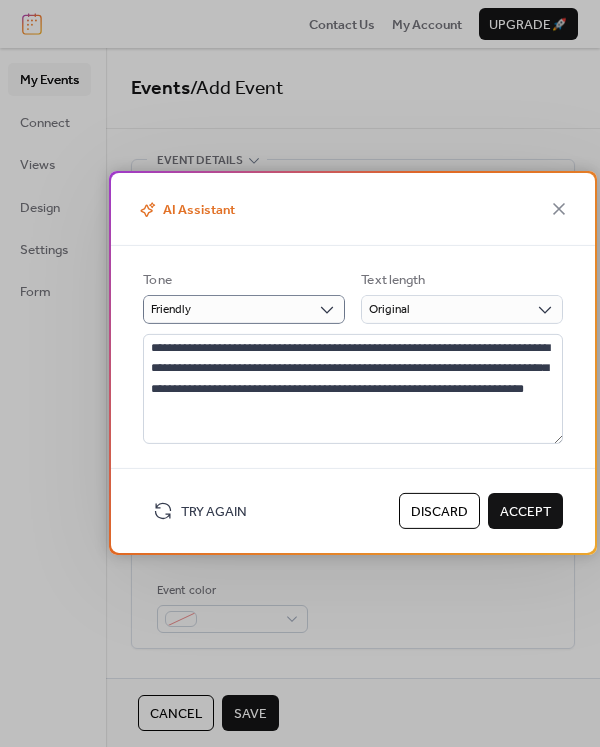 click on "Accept" at bounding box center [525, 512] 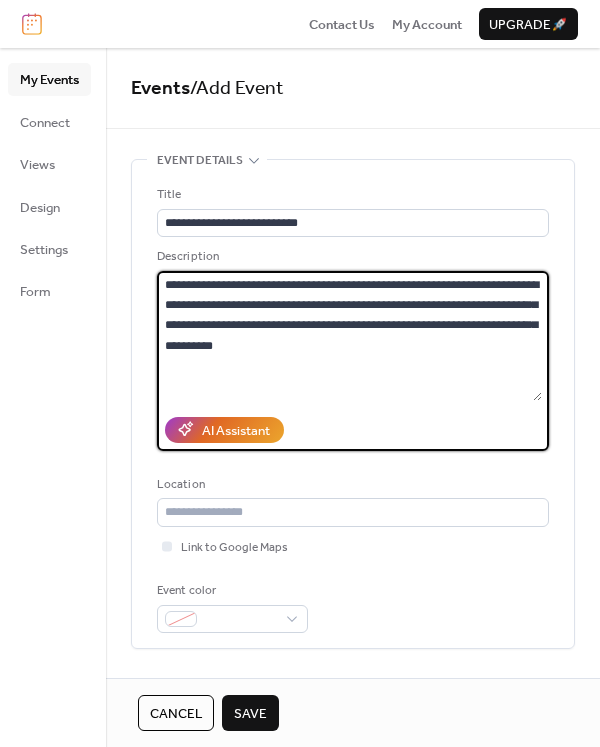 click on "**********" at bounding box center (349, 336) 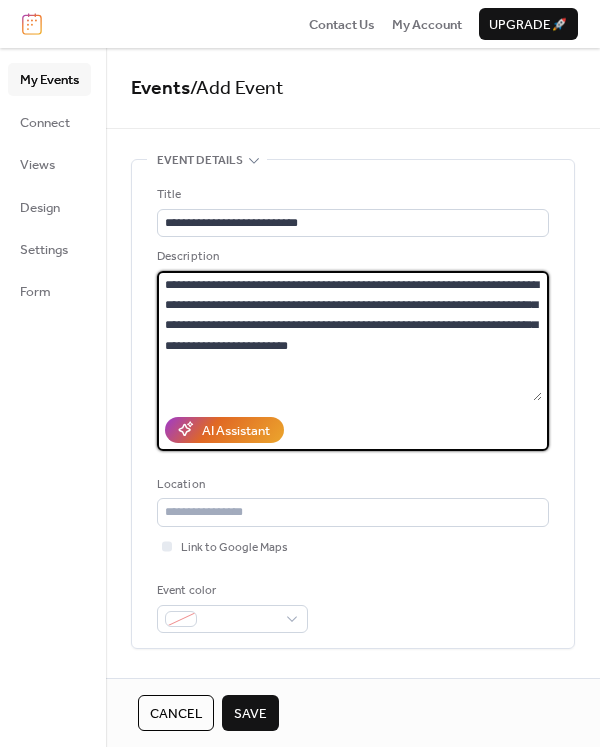 click on "**********" at bounding box center [349, 336] 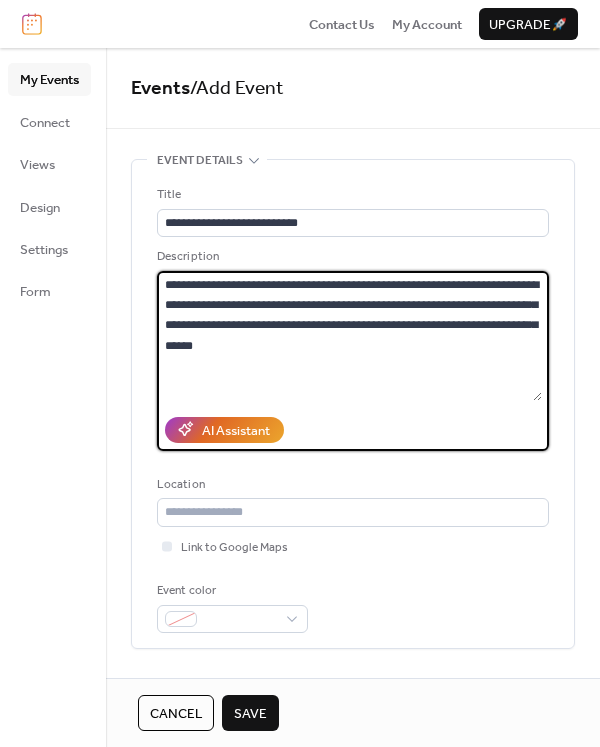 click on "**********" at bounding box center [349, 336] 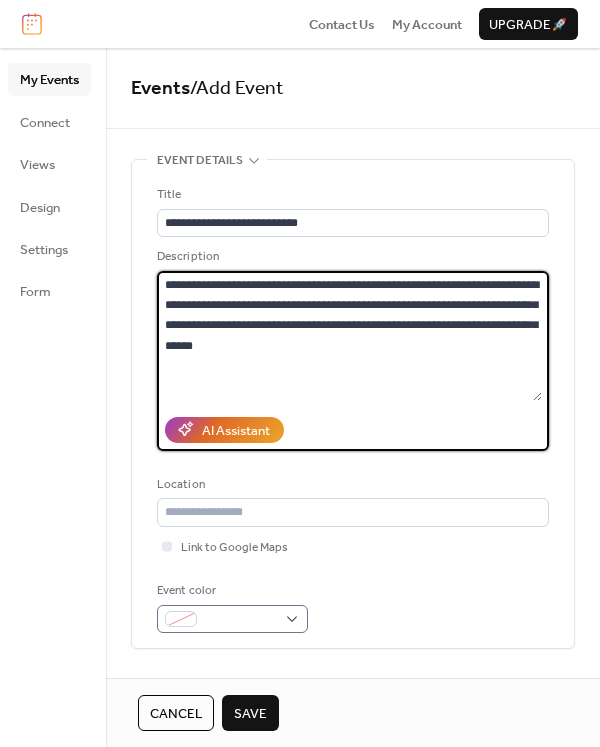 type on "**********" 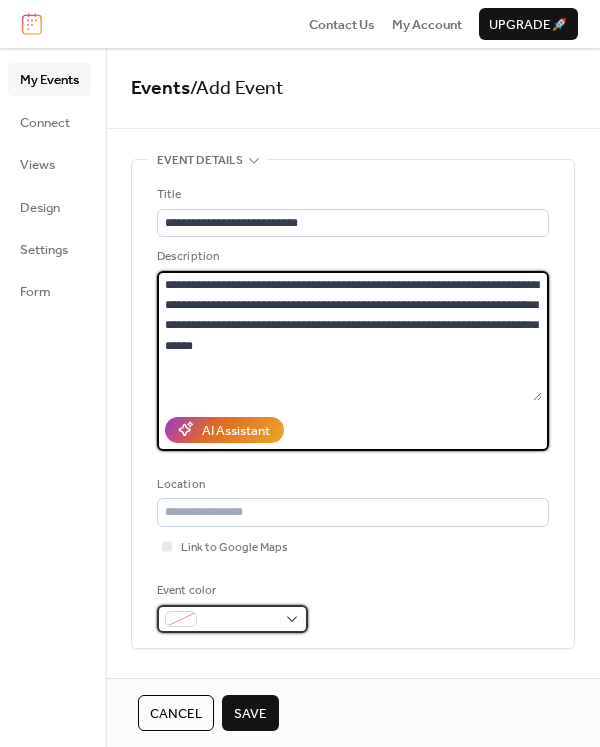 click at bounding box center [240, 620] 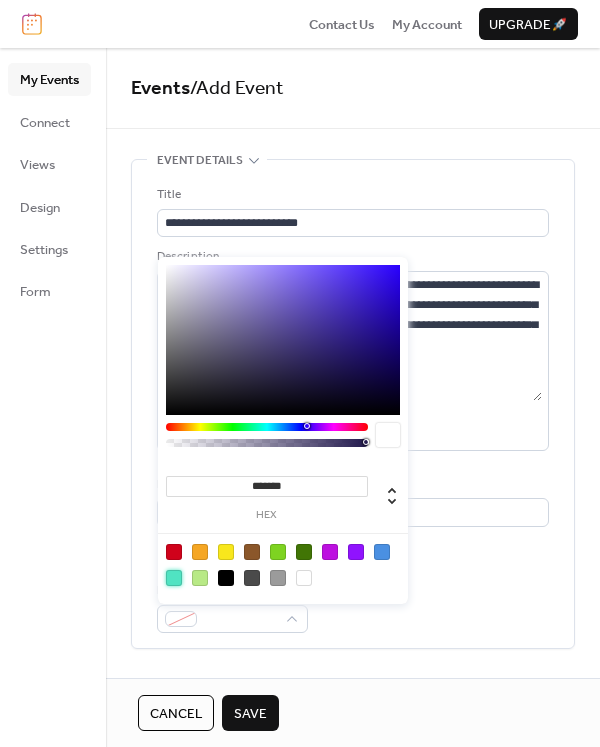 click at bounding box center [174, 578] 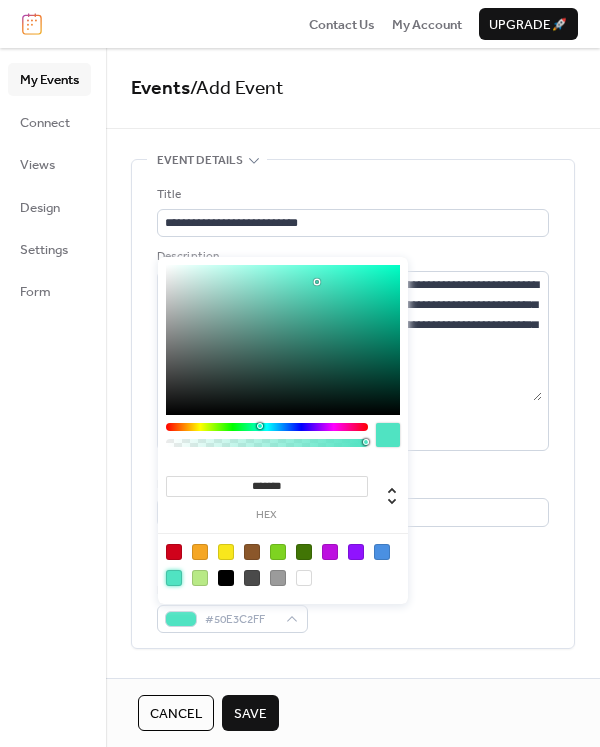 click at bounding box center [200, 578] 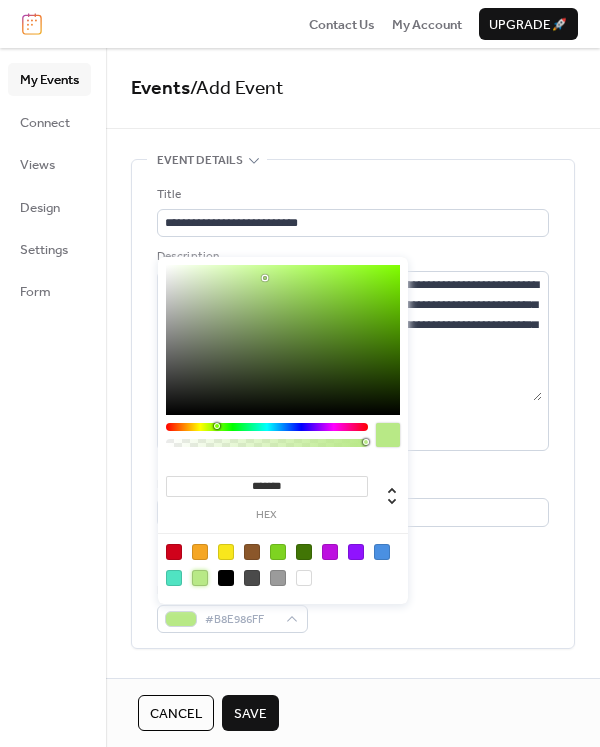 click on "Save" at bounding box center (250, 714) 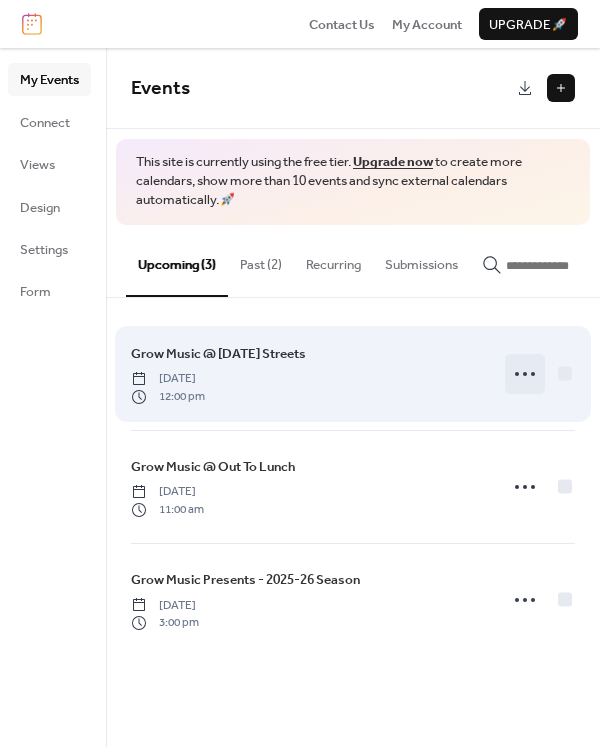 click 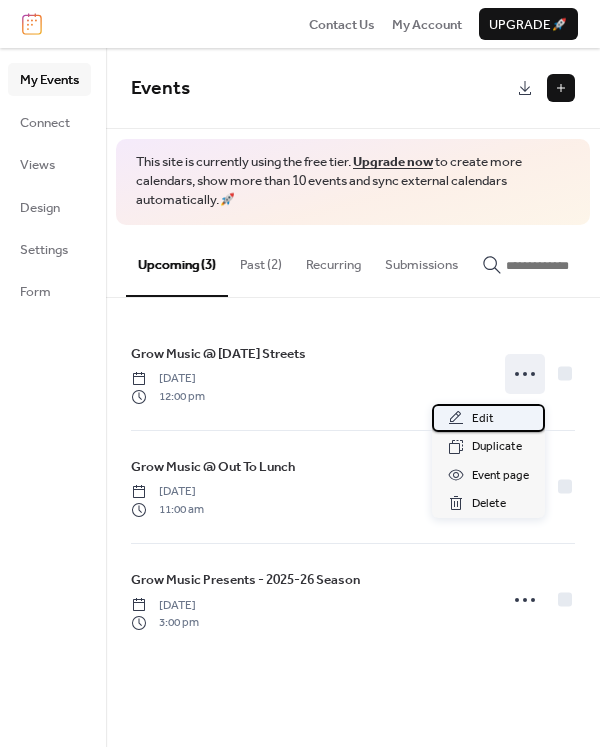 click on "Edit" at bounding box center (483, 419) 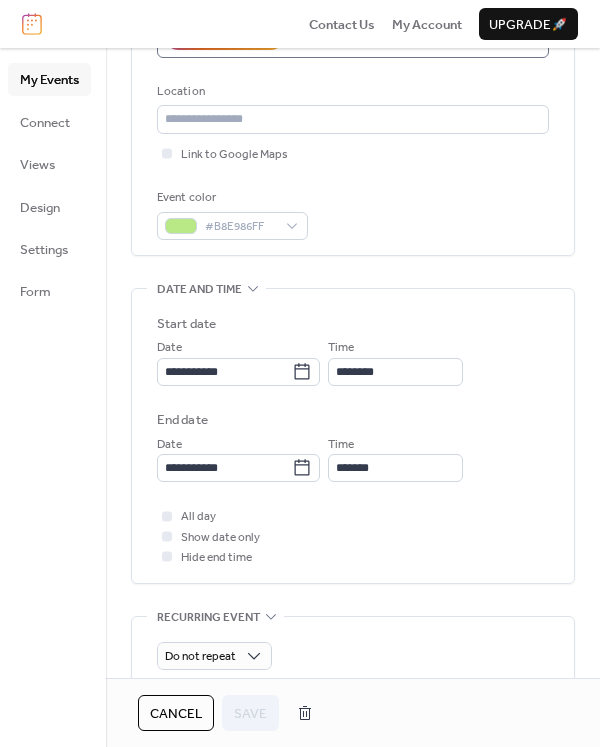 scroll, scrollTop: 401, scrollLeft: 0, axis: vertical 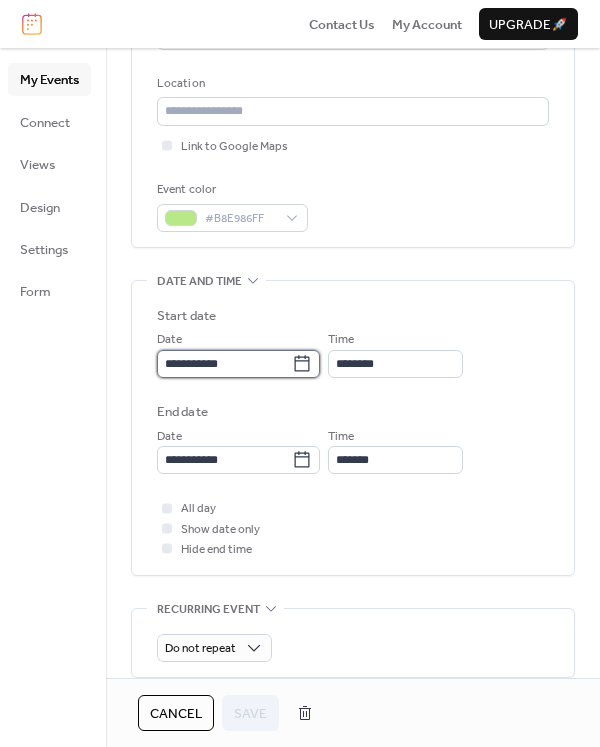 click on "**********" at bounding box center (224, 364) 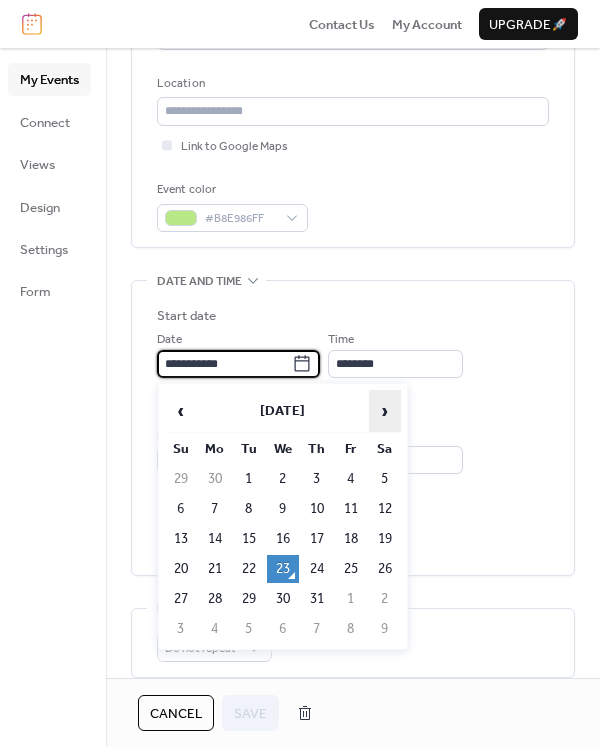 click on "›" at bounding box center [385, 411] 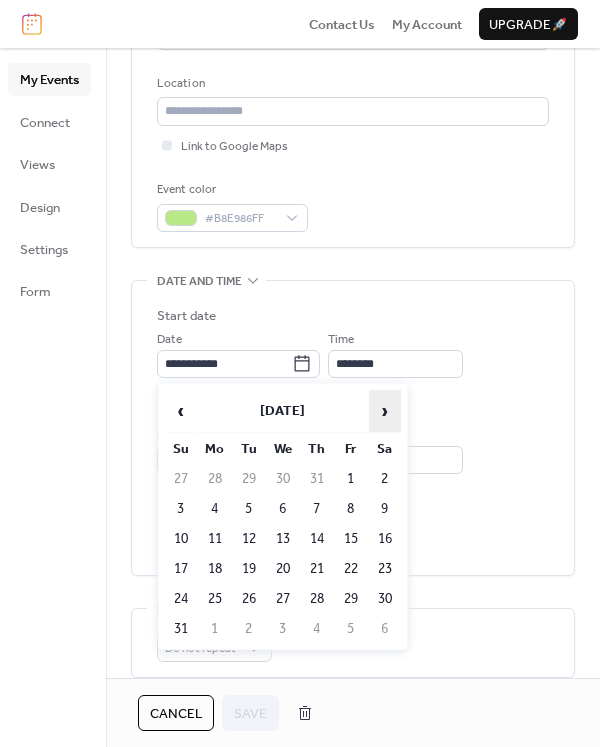 click on "›" at bounding box center (385, 411) 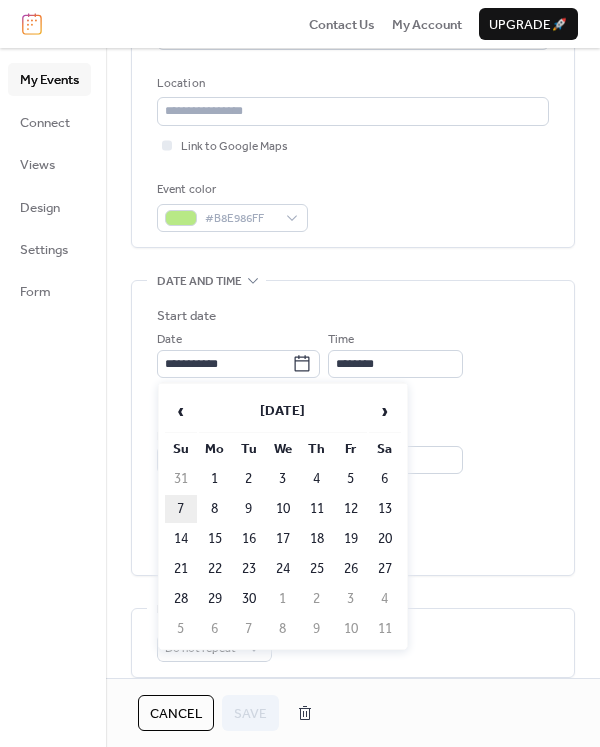 click on "7" at bounding box center [181, 509] 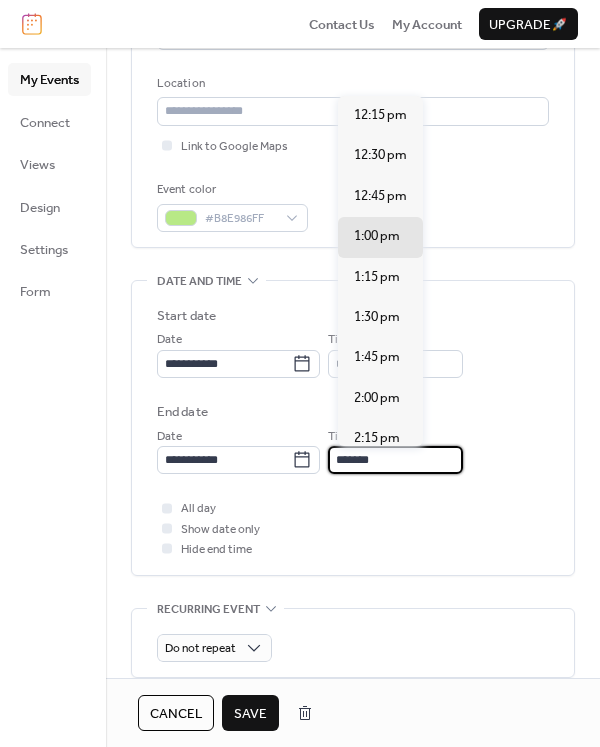 click on "*******" at bounding box center (395, 460) 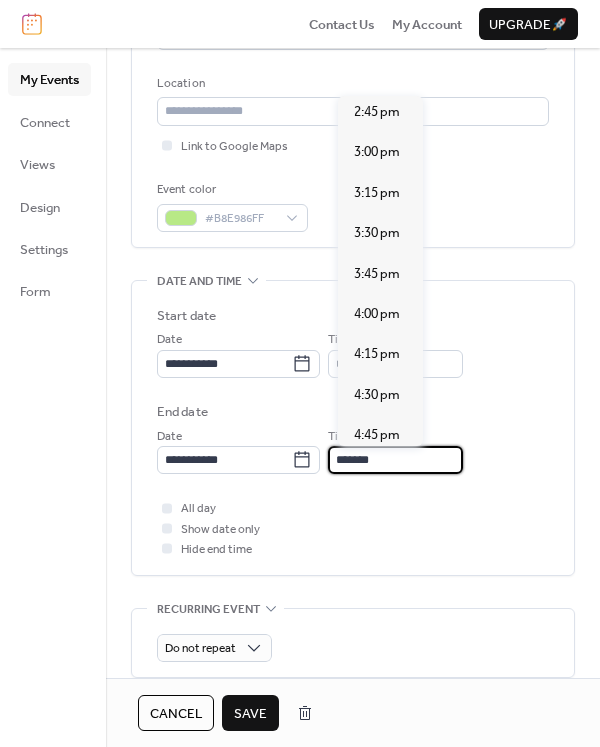 scroll, scrollTop: 417, scrollLeft: 0, axis: vertical 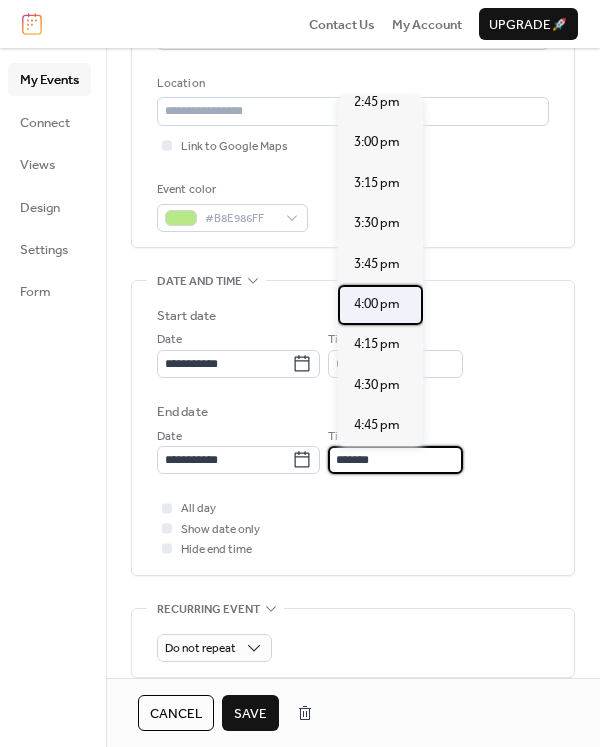 click on "4:00 pm" at bounding box center [377, 304] 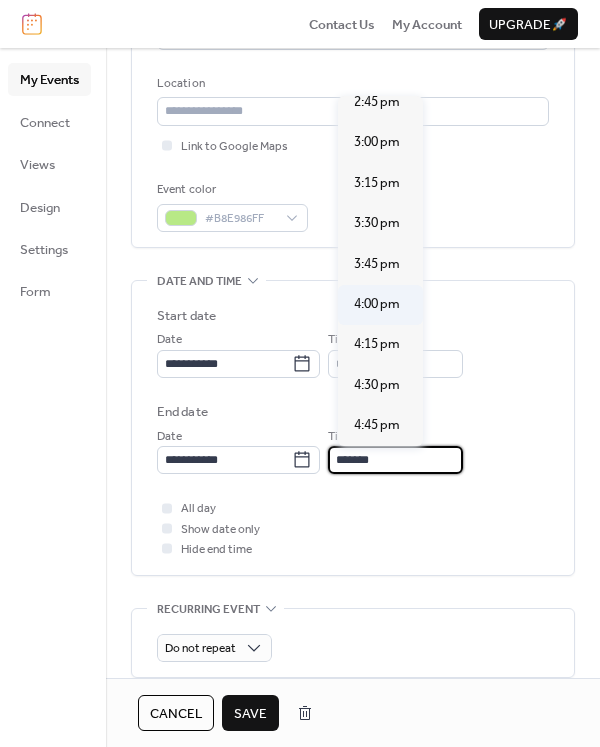type on "*******" 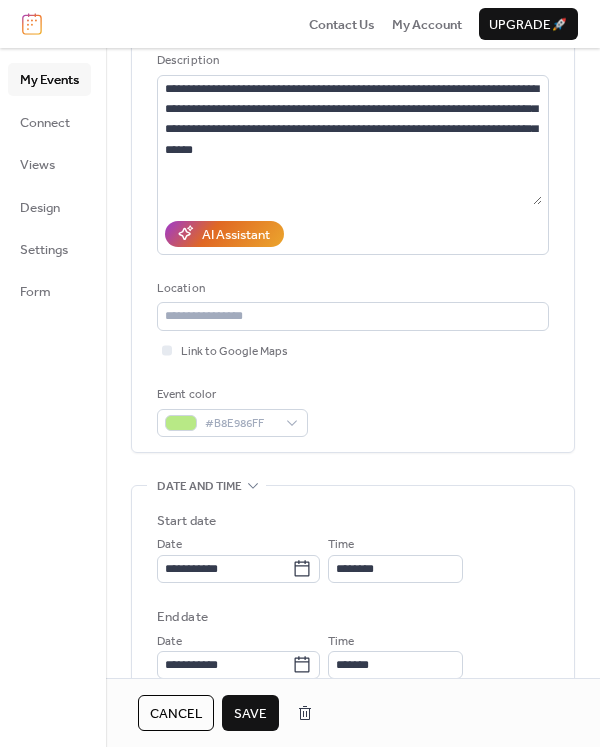scroll, scrollTop: 192, scrollLeft: 0, axis: vertical 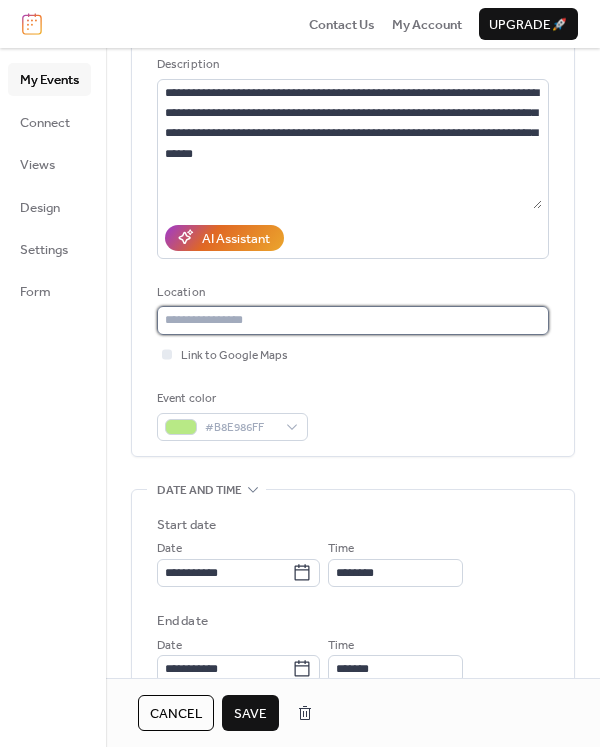 click at bounding box center (353, 320) 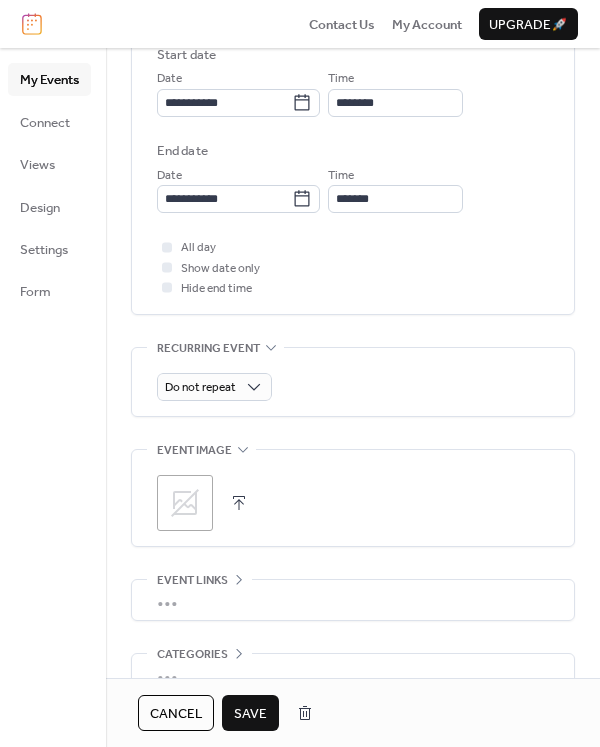 scroll, scrollTop: 688, scrollLeft: 0, axis: vertical 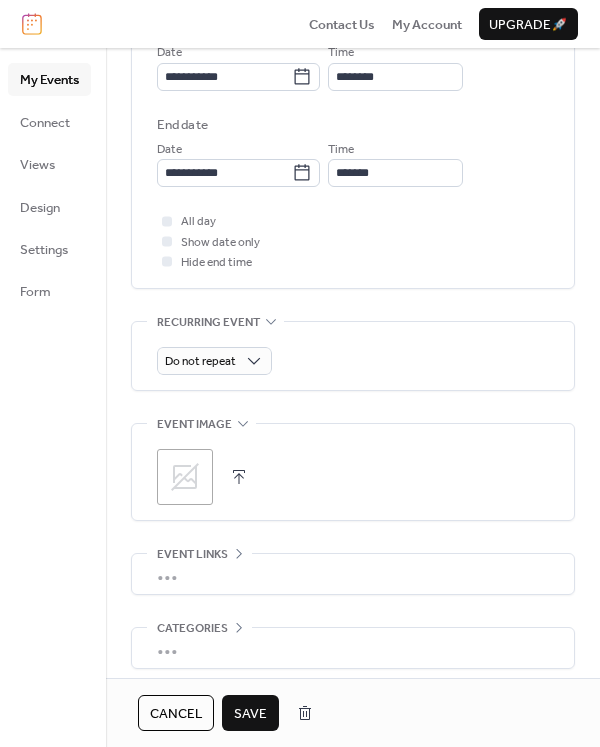 type on "**********" 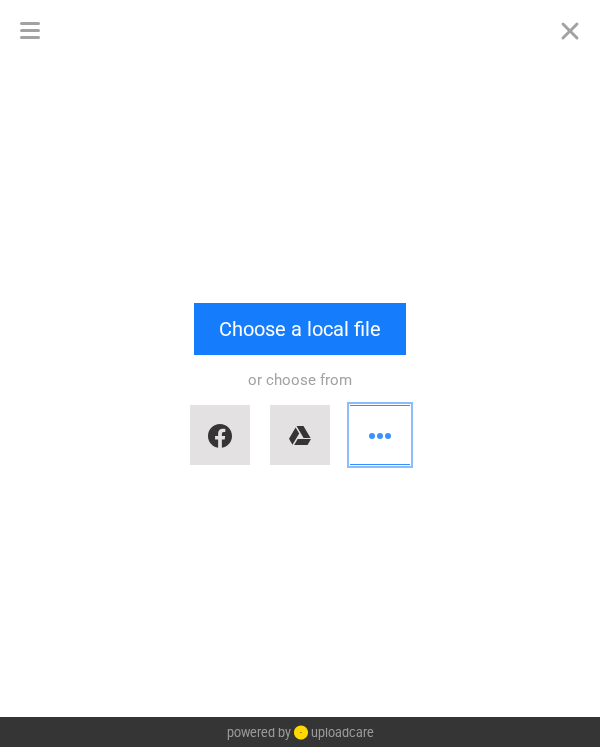 click at bounding box center (380, 435) 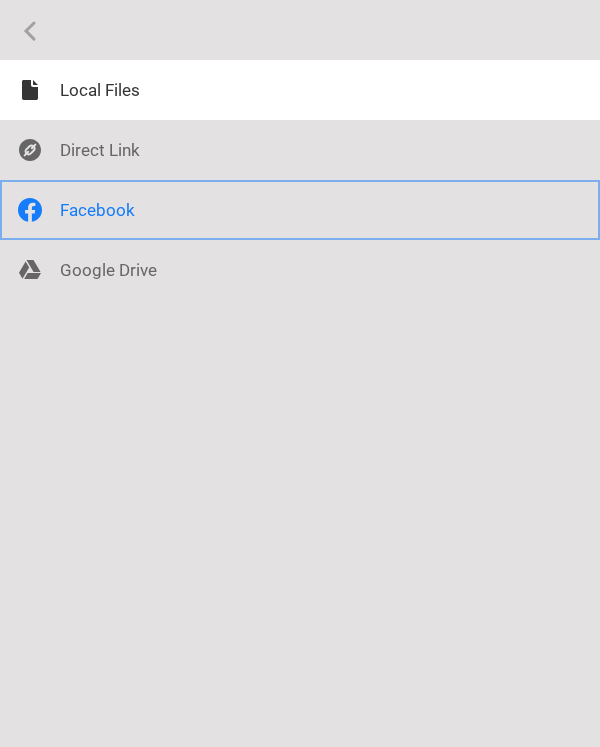 click at bounding box center [300, 210] 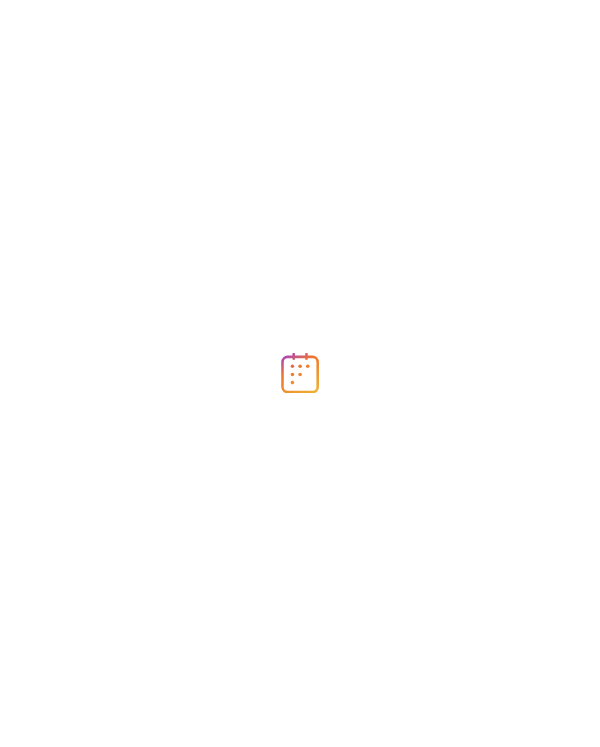 scroll, scrollTop: 0, scrollLeft: 0, axis: both 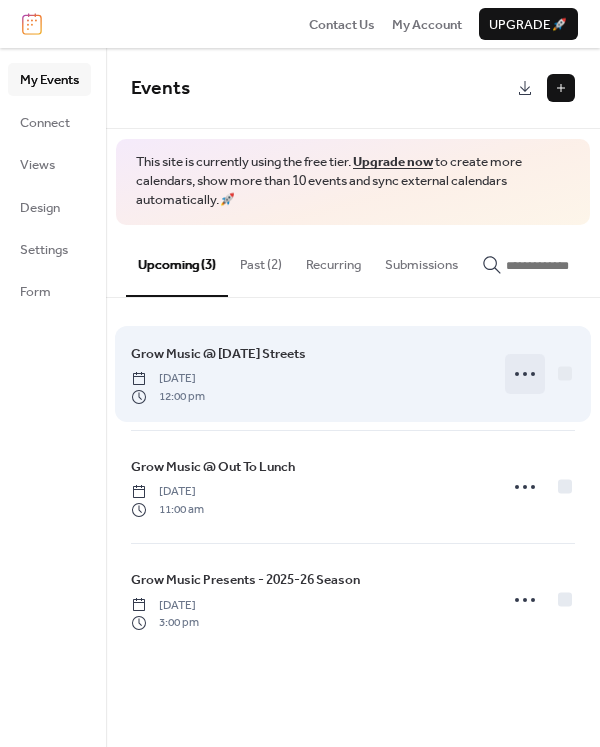 click 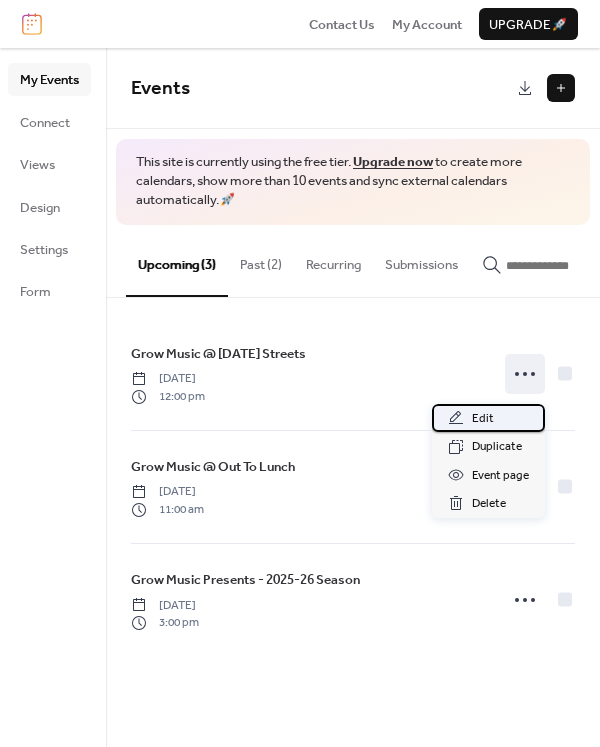 click on "Edit" at bounding box center (483, 419) 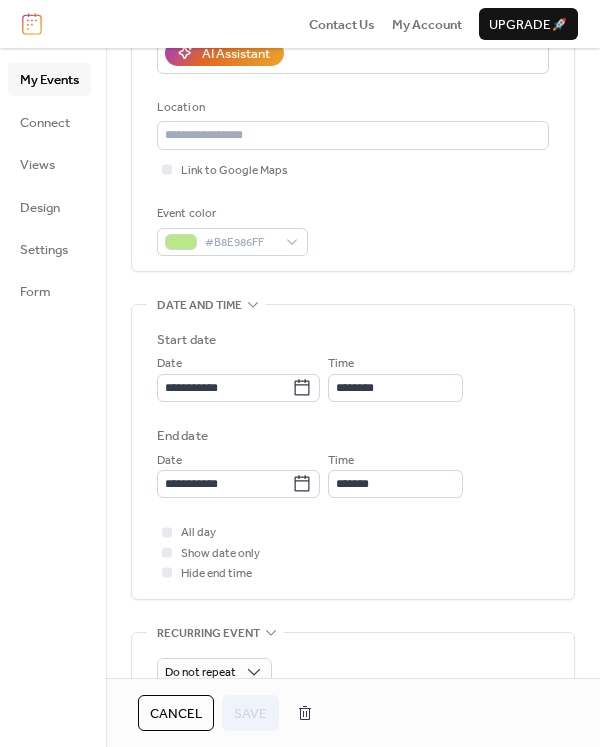 scroll, scrollTop: 380, scrollLeft: 0, axis: vertical 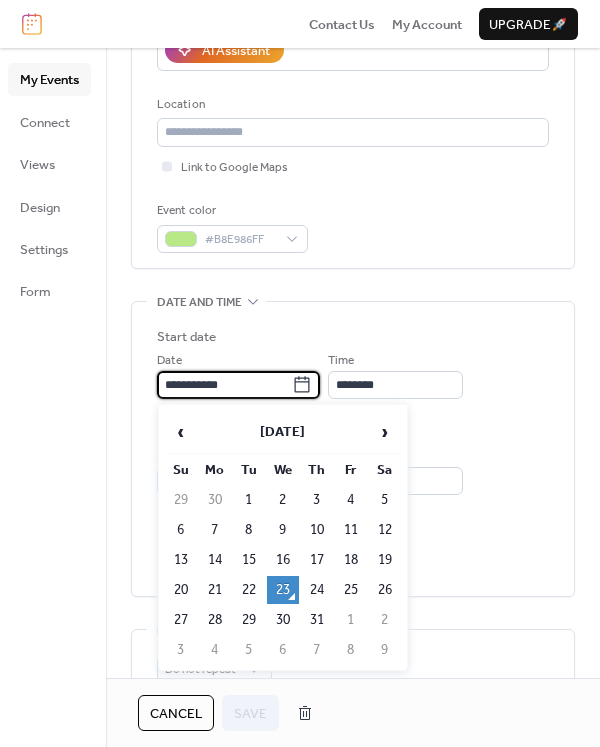 click on "**********" at bounding box center [224, 385] 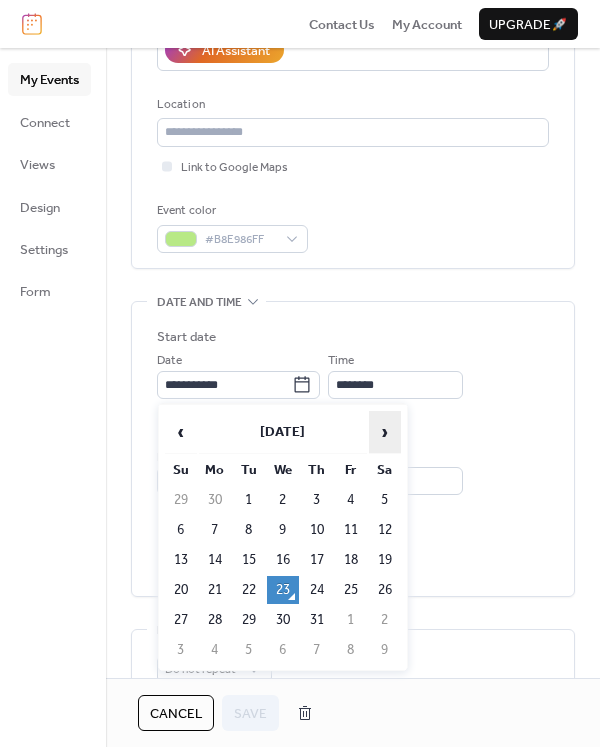 click on "›" at bounding box center [385, 432] 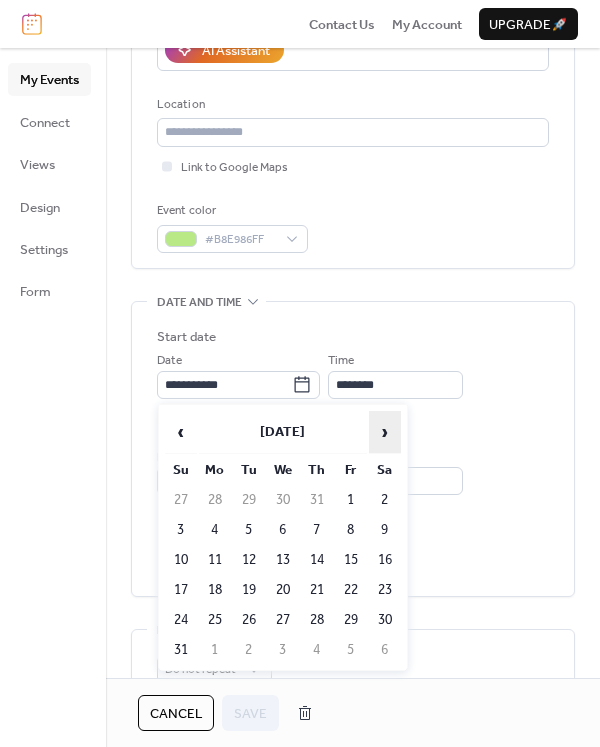 click on "›" at bounding box center [385, 432] 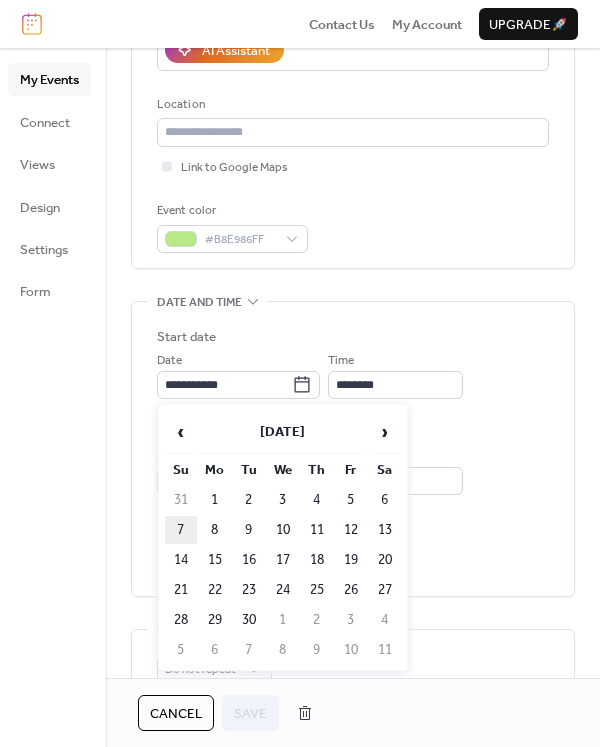 click on "7" at bounding box center [181, 530] 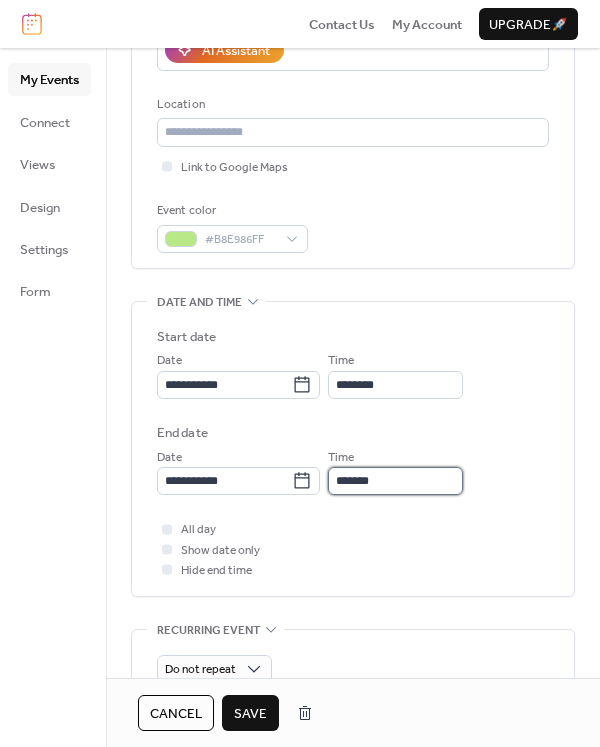 click on "*******" at bounding box center [395, 481] 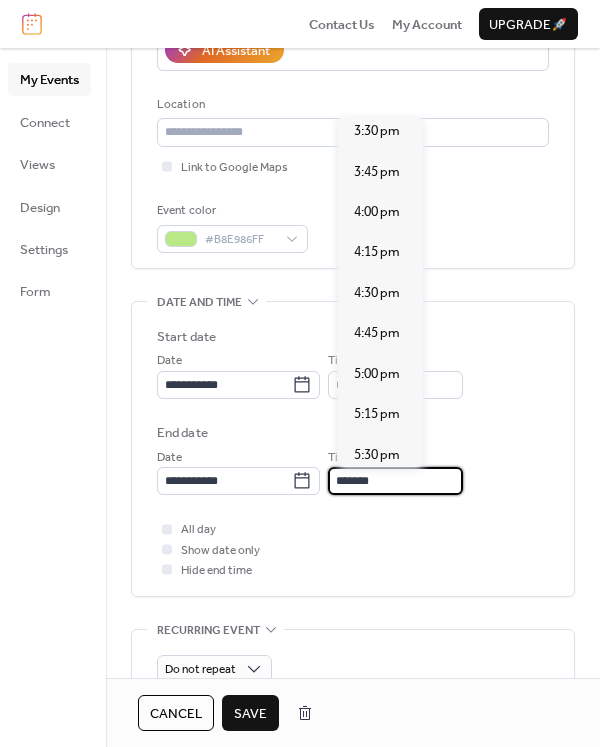 scroll, scrollTop: 543, scrollLeft: 0, axis: vertical 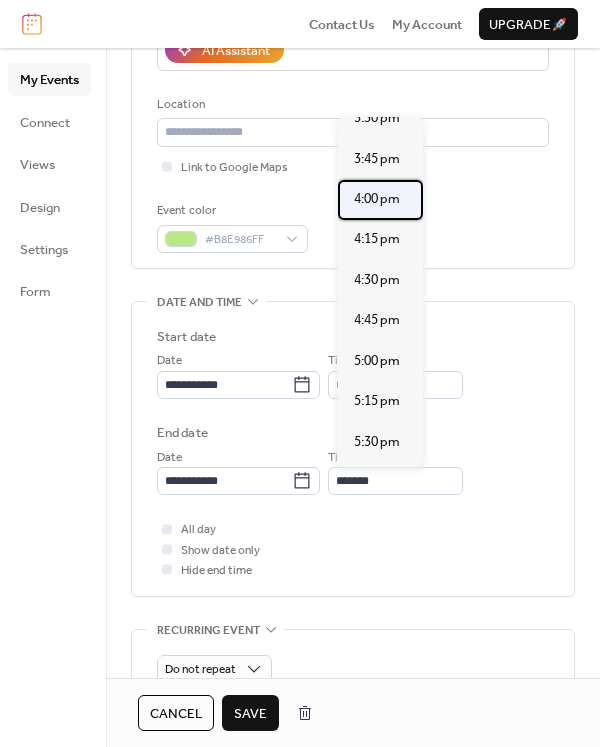 click on "4:00 pm" at bounding box center (377, 199) 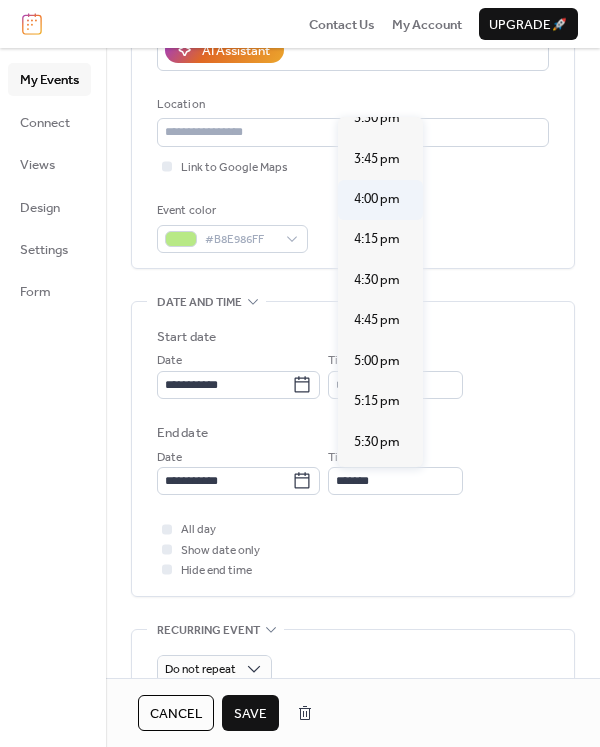 type on "*******" 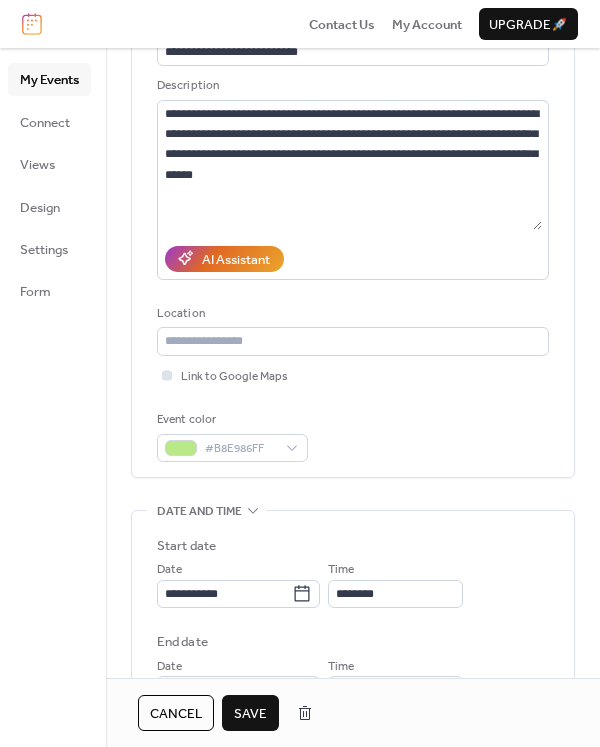 scroll, scrollTop: 169, scrollLeft: 0, axis: vertical 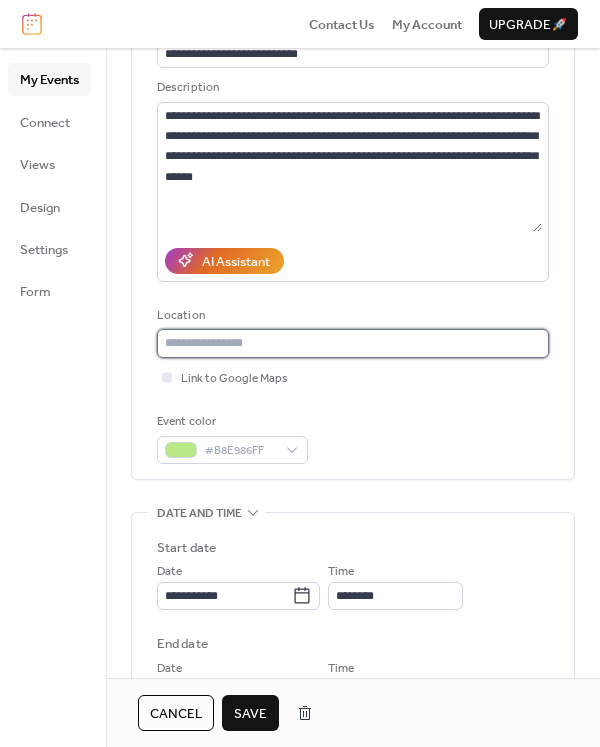 click at bounding box center [353, 343] 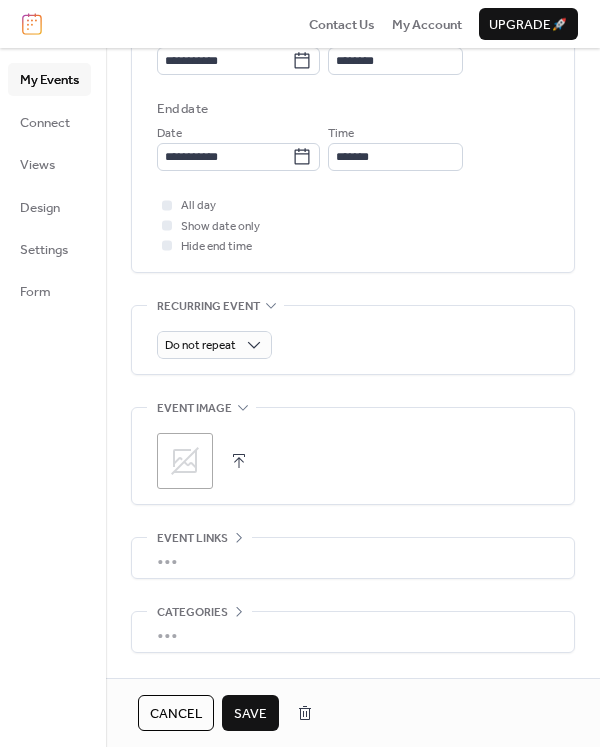 scroll, scrollTop: 752, scrollLeft: 0, axis: vertical 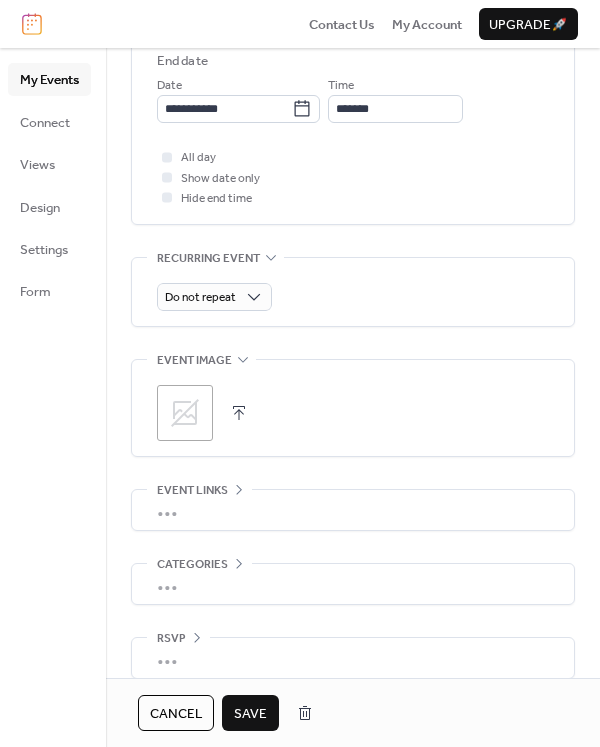type on "**********" 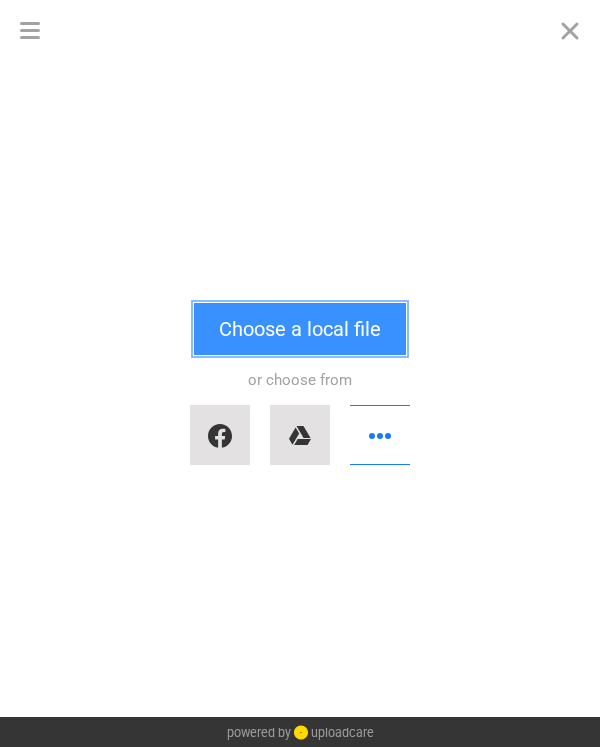 click on "Choose a local file" at bounding box center (300, 329) 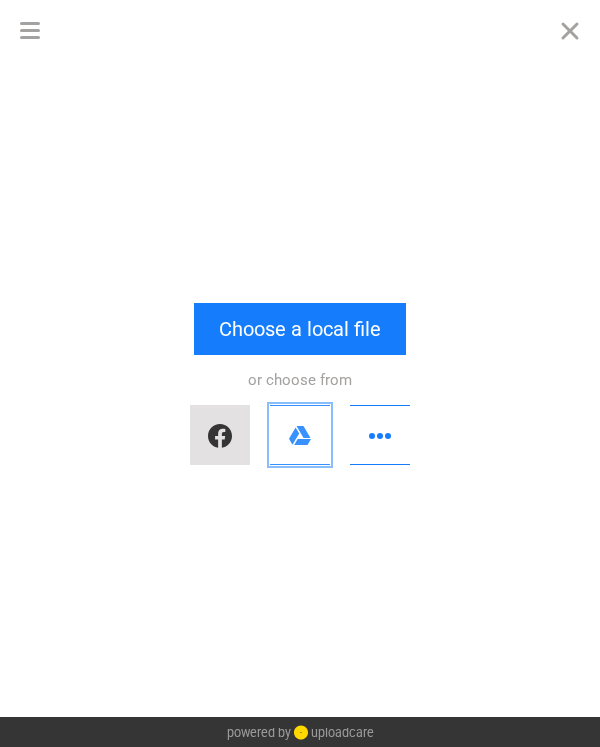 click at bounding box center [300, 435] 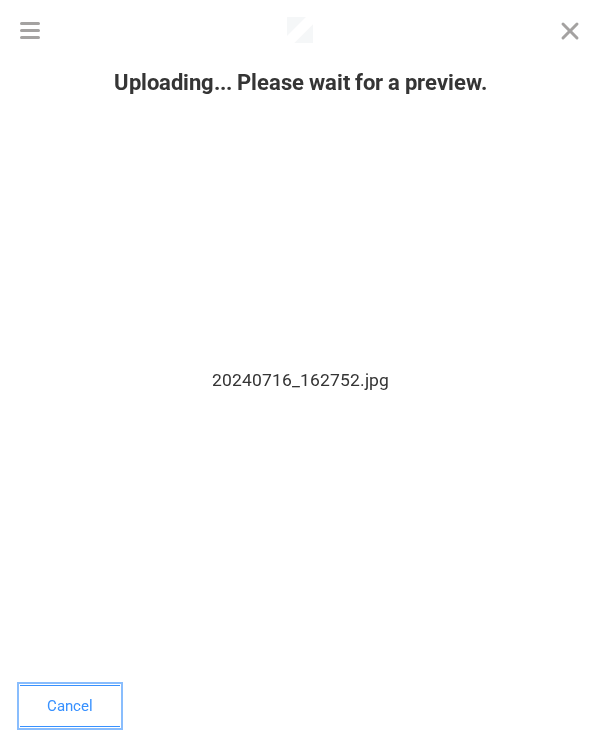 click on "Cancel" at bounding box center [70, 706] 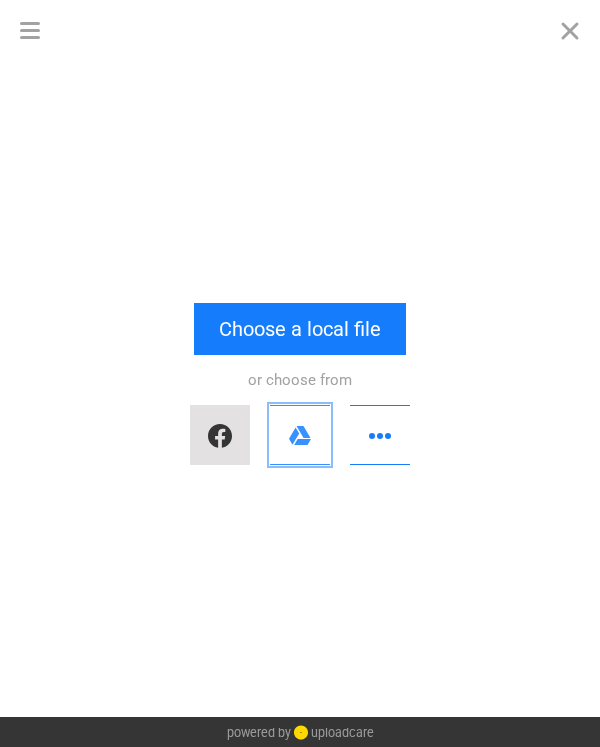 click at bounding box center (300, 435) 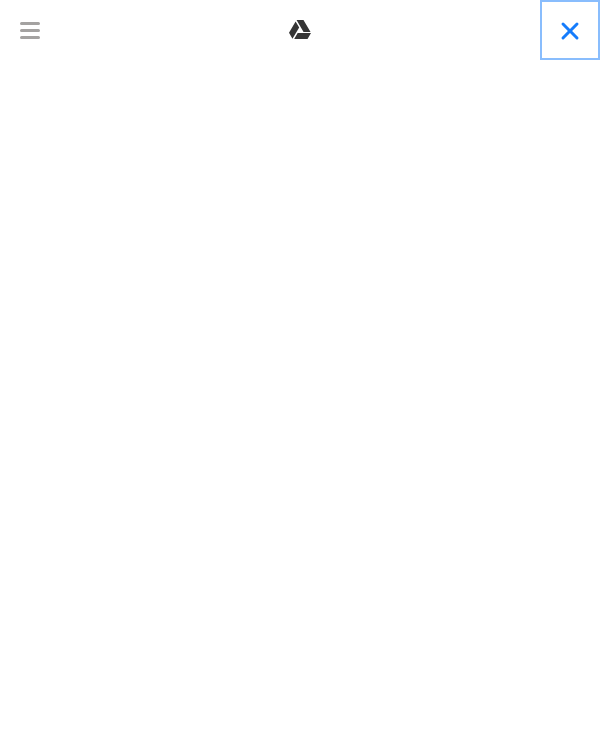 click at bounding box center [570, 30] 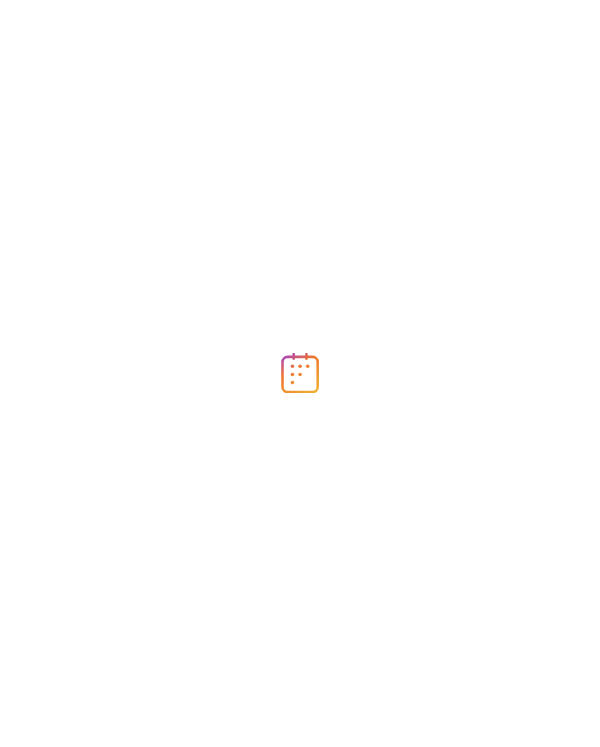 scroll, scrollTop: 0, scrollLeft: 0, axis: both 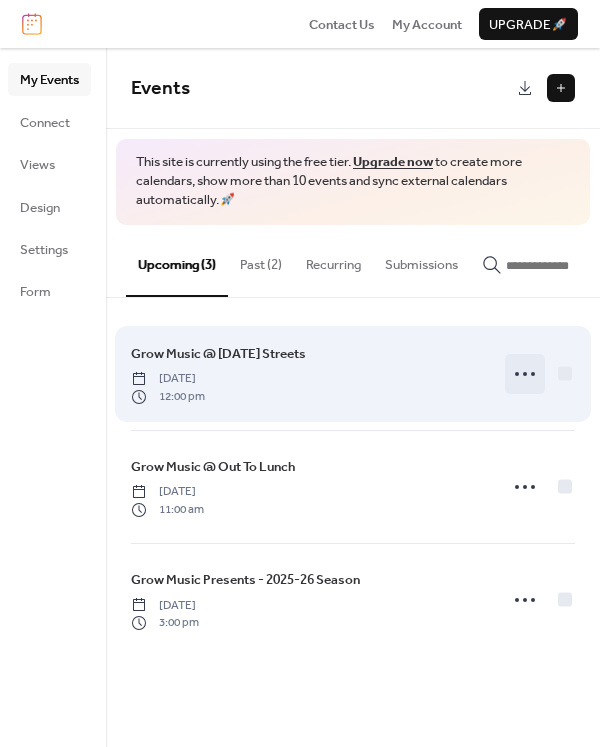 click 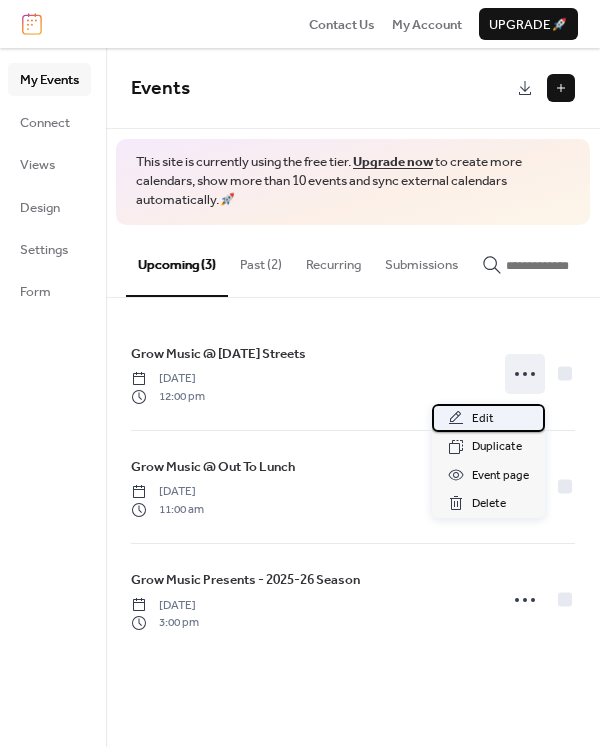 click on "Edit" at bounding box center [483, 419] 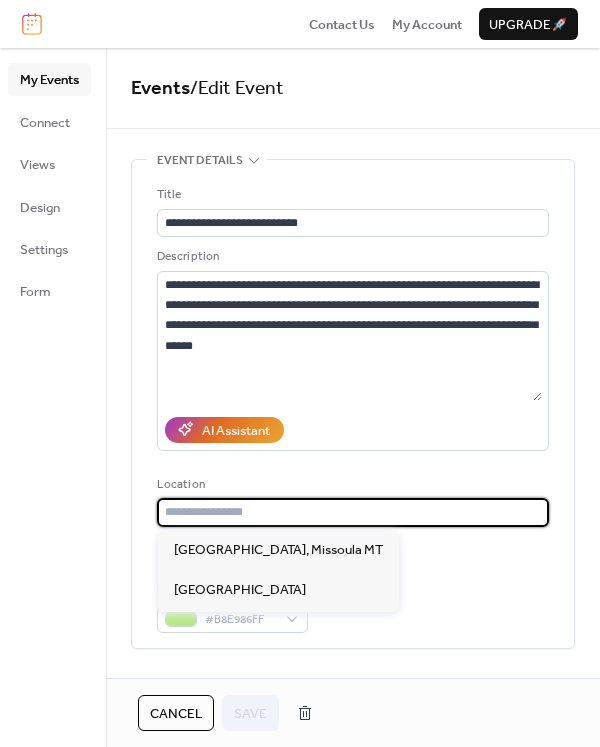 click at bounding box center (353, 512) 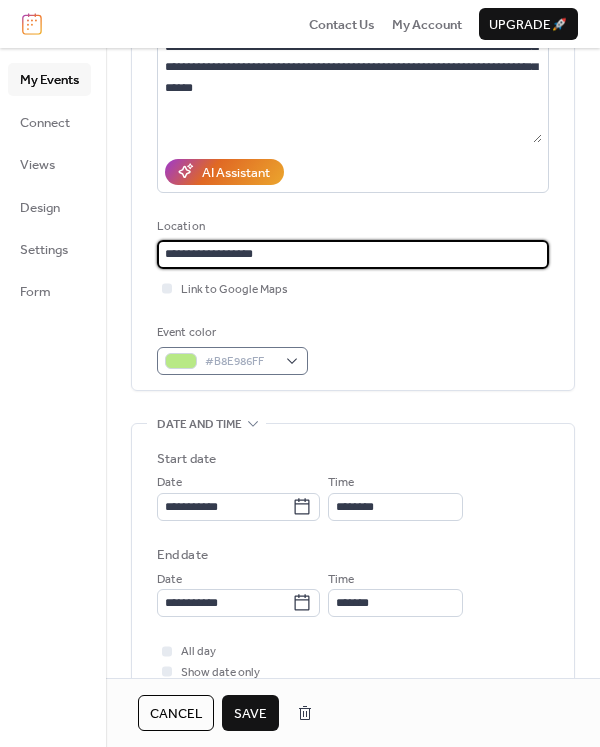 scroll, scrollTop: 266, scrollLeft: 0, axis: vertical 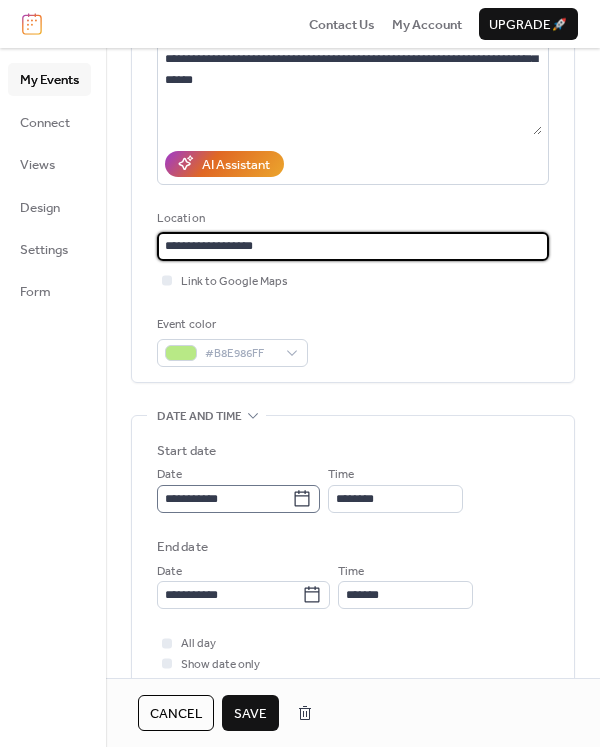 type on "**********" 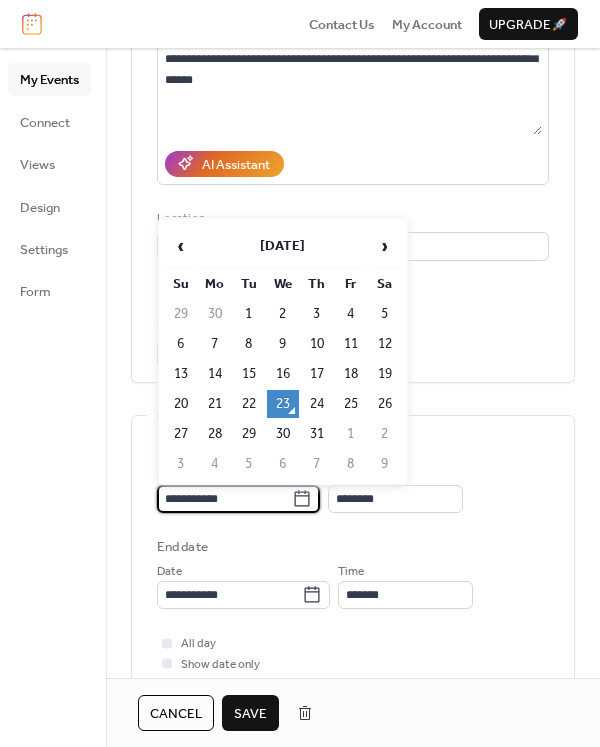 click on "**********" at bounding box center [224, 499] 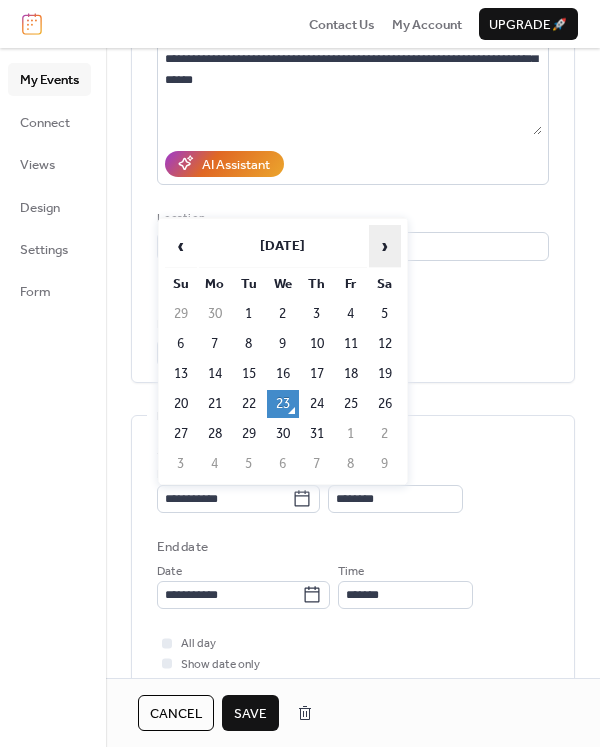 click on "›" at bounding box center (385, 246) 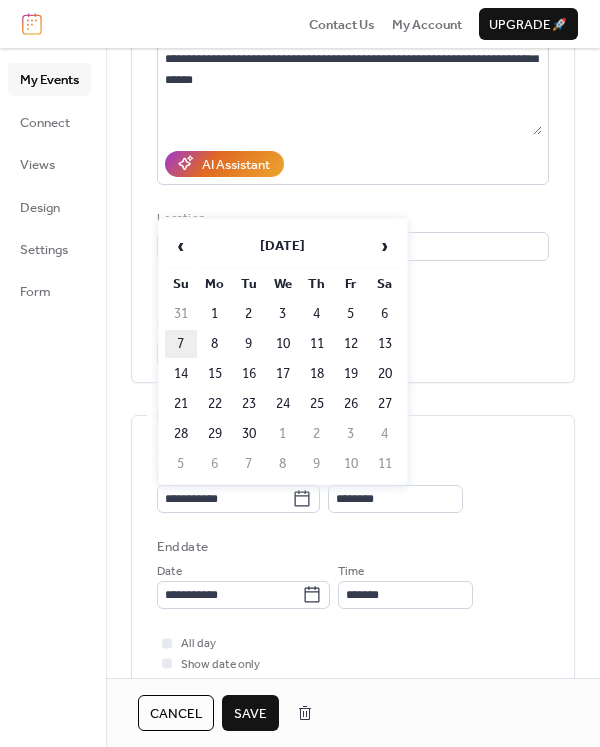 click on "7" at bounding box center (181, 344) 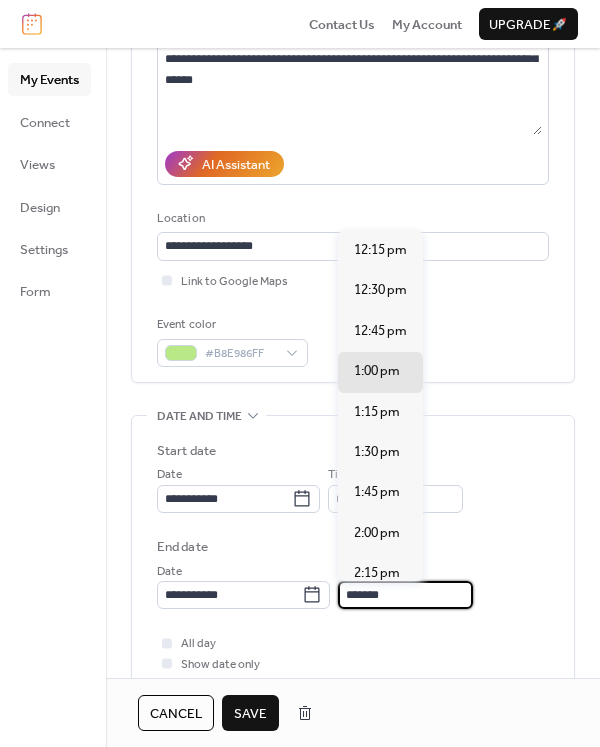 click on "*******" at bounding box center (405, 595) 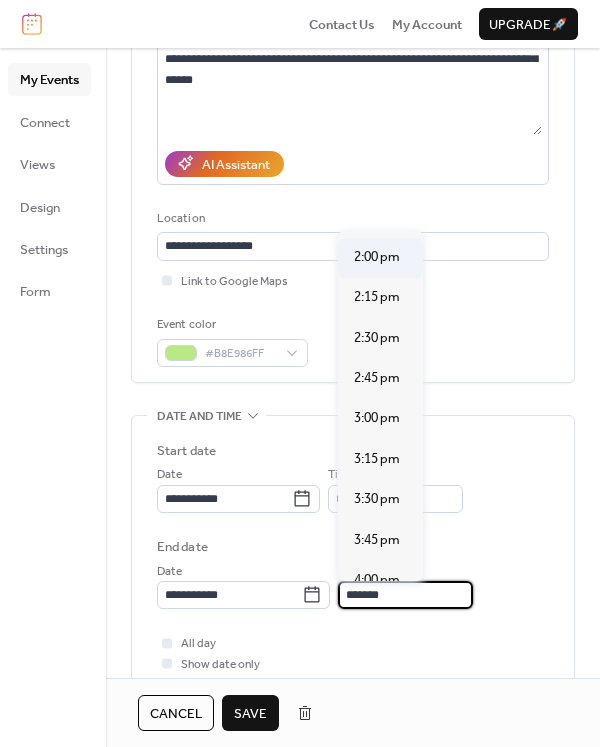 scroll, scrollTop: 286, scrollLeft: 0, axis: vertical 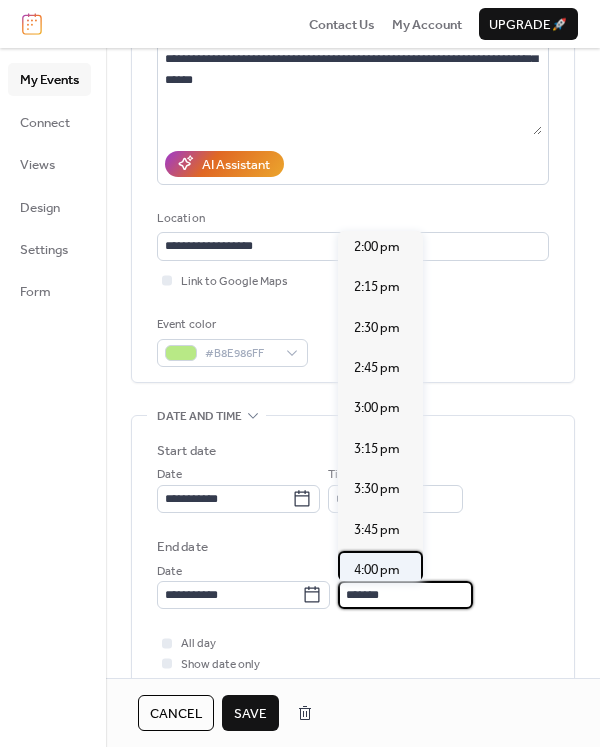 click on "4:00 pm" at bounding box center (377, 570) 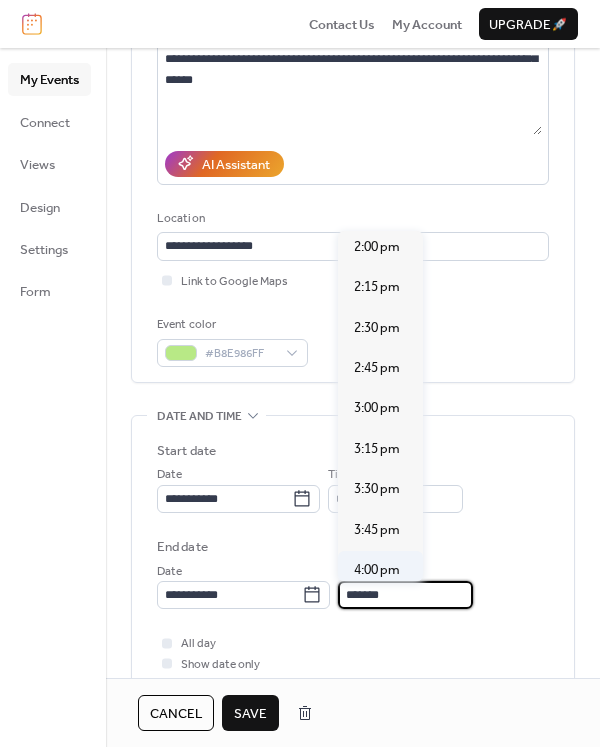 type on "*******" 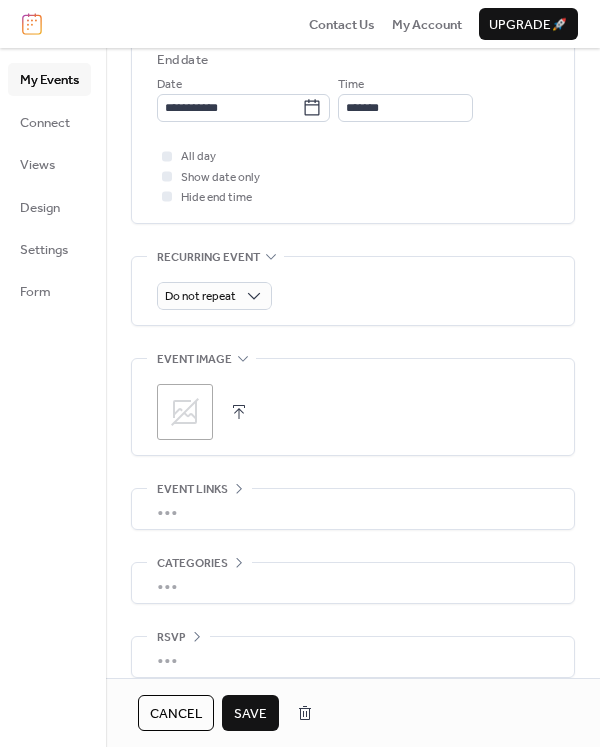 scroll, scrollTop: 773, scrollLeft: 0, axis: vertical 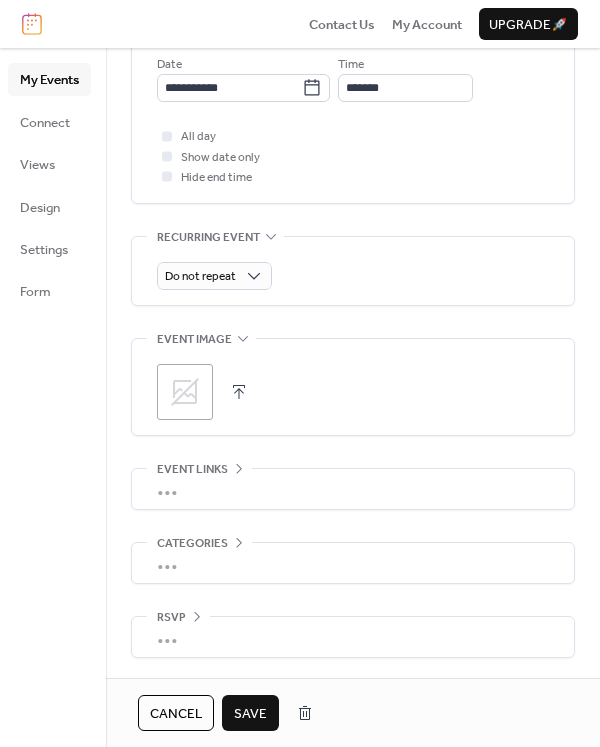 click on "Save" at bounding box center [250, 714] 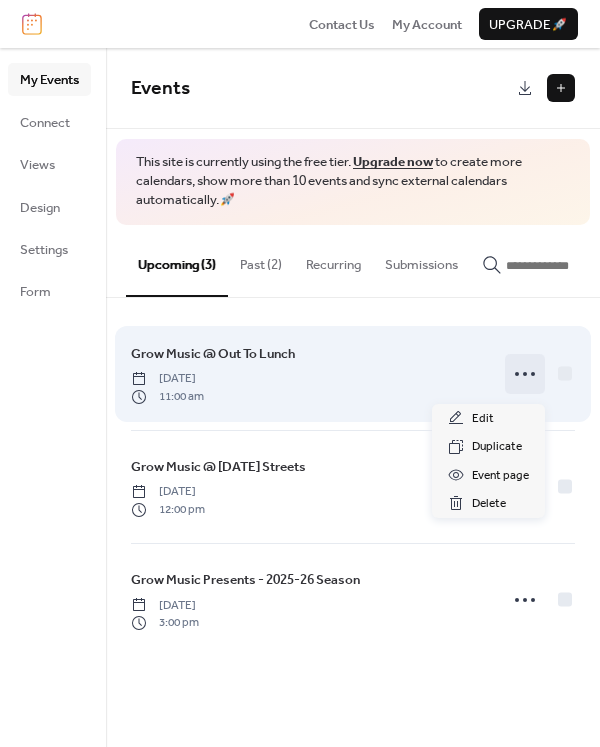 click 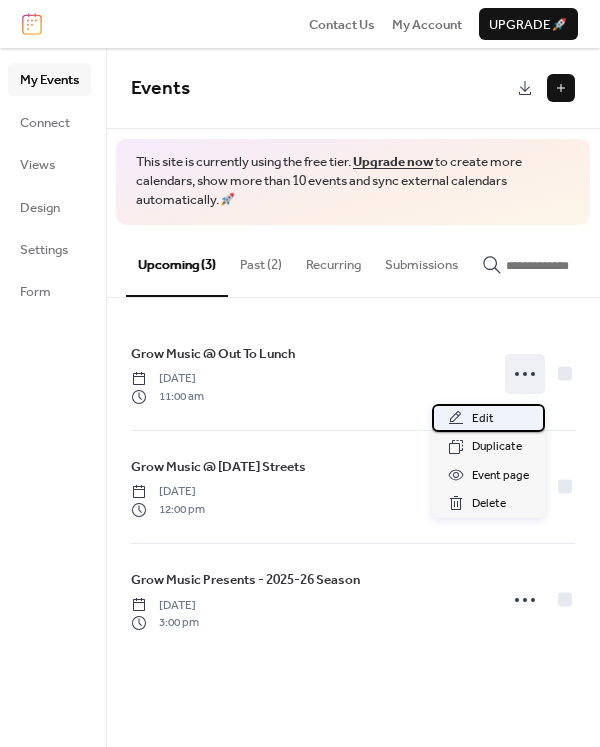 click on "Edit" at bounding box center (483, 419) 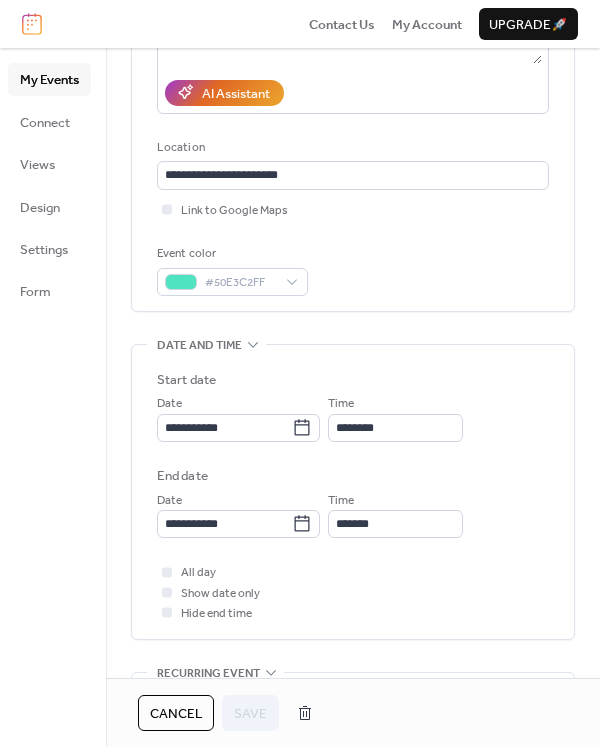 scroll, scrollTop: 332, scrollLeft: 0, axis: vertical 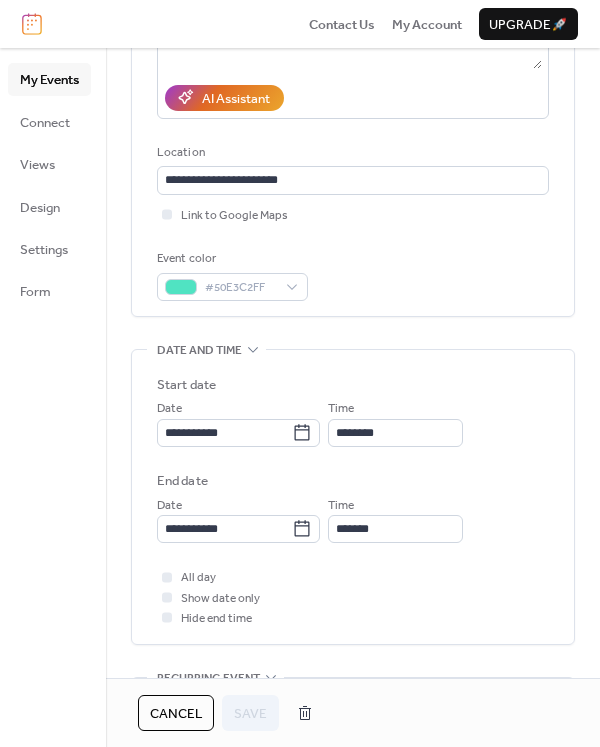 click on "My Events" at bounding box center [49, 80] 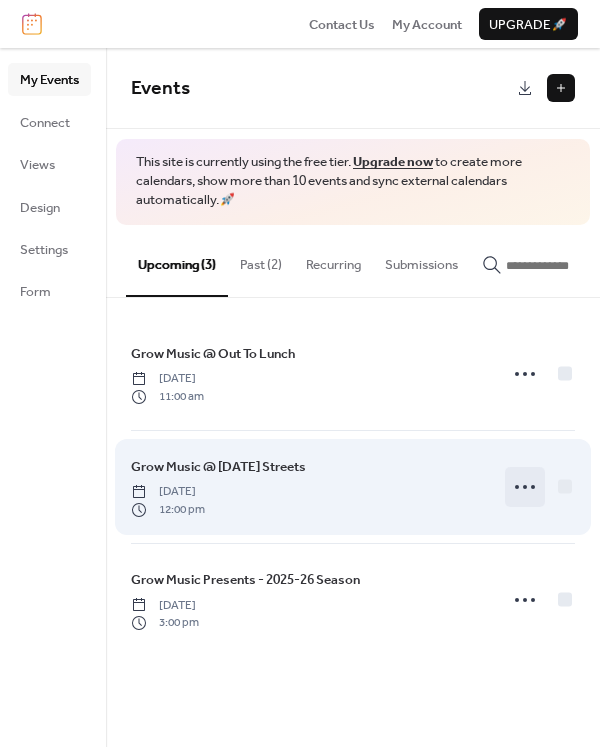click 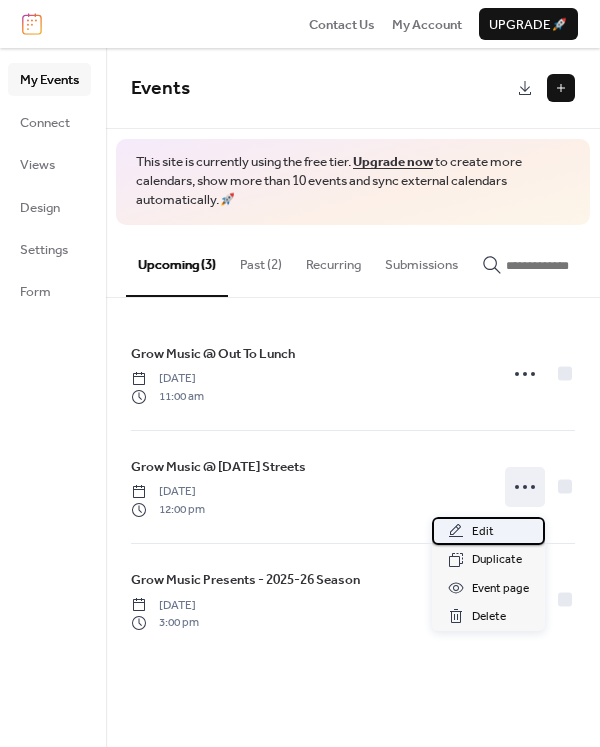 click on "Edit" at bounding box center [483, 532] 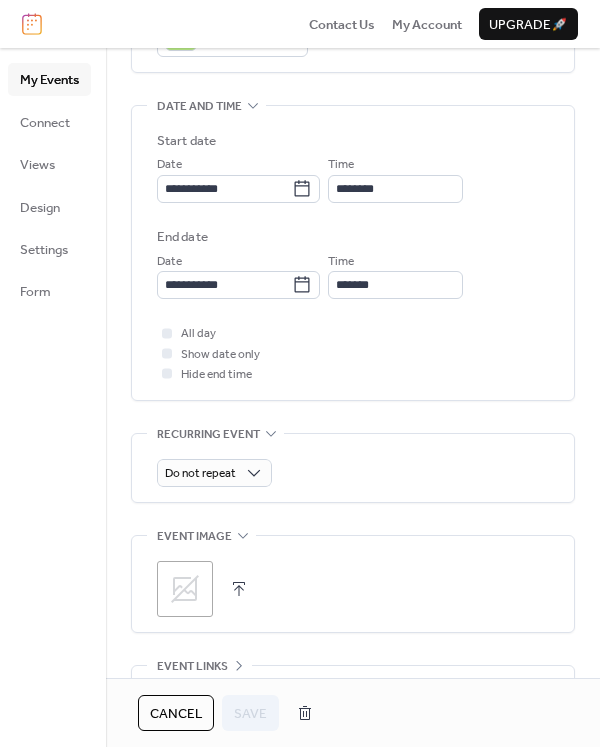 scroll, scrollTop: 606, scrollLeft: 0, axis: vertical 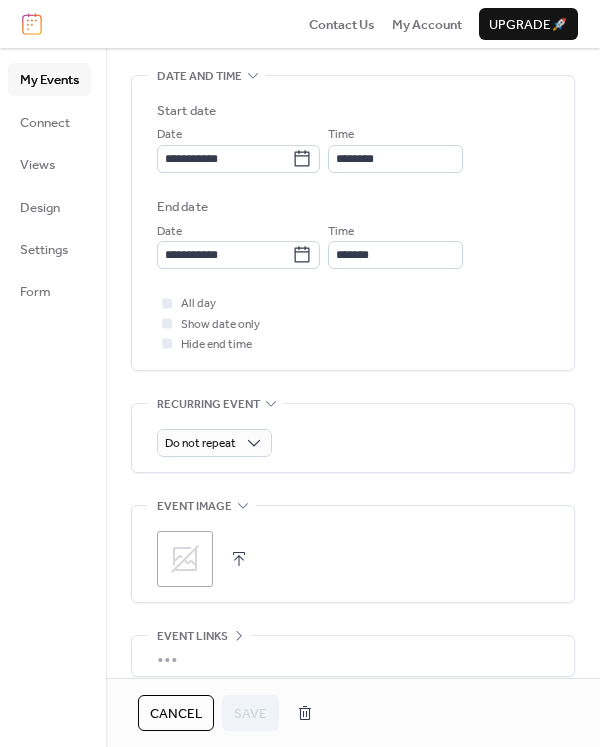 click 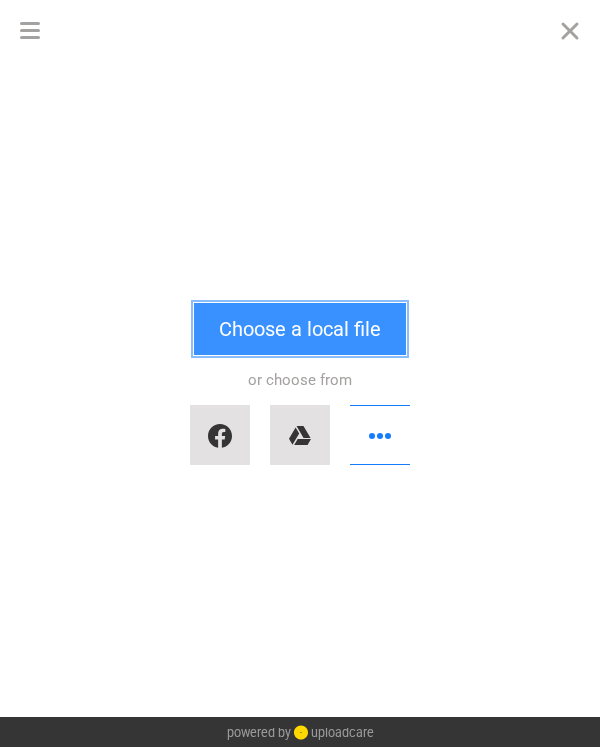 click on "Choose a local file" at bounding box center (300, 329) 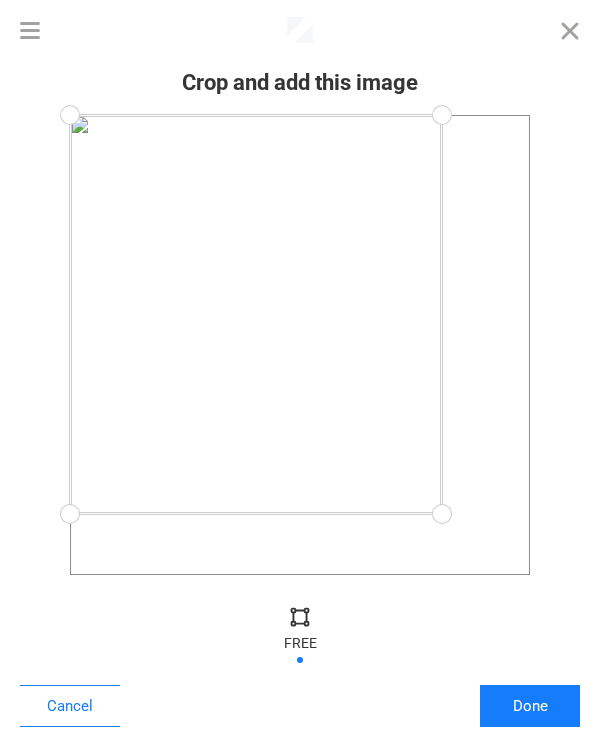 drag, startPoint x: 530, startPoint y: 576, endPoint x: 442, endPoint y: 514, distance: 107.647575 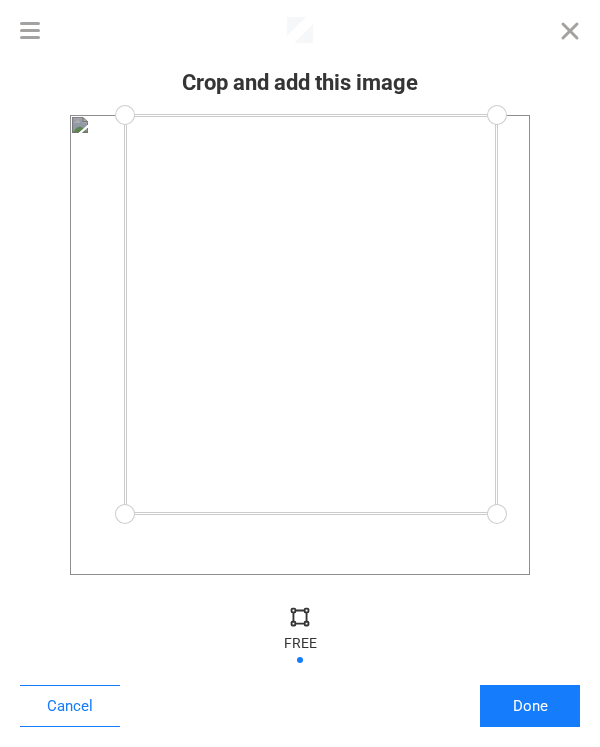 drag, startPoint x: 372, startPoint y: 457, endPoint x: 428, endPoint y: 456, distance: 56.008926 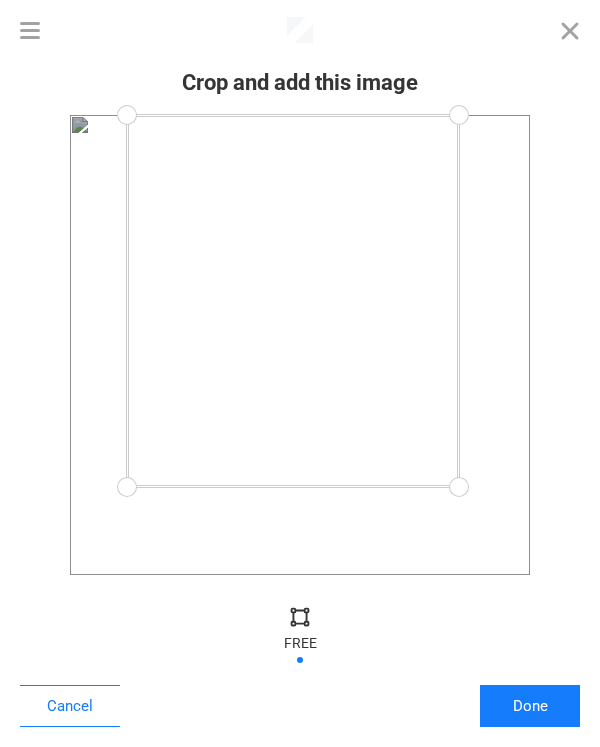 drag, startPoint x: 500, startPoint y: 511, endPoint x: 458, endPoint y: 487, distance: 48.373547 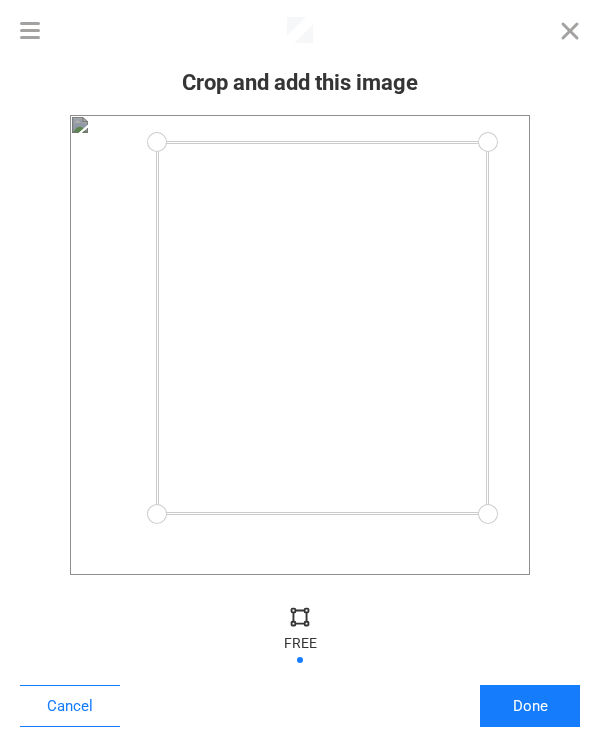 drag, startPoint x: 417, startPoint y: 416, endPoint x: 447, endPoint y: 442, distance: 39.698868 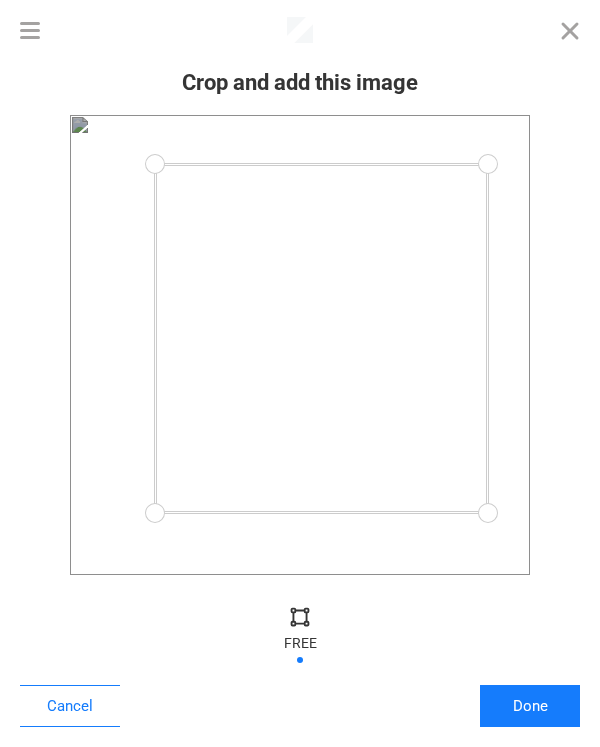 drag, startPoint x: 160, startPoint y: 147, endPoint x: 155, endPoint y: 164, distance: 17.720045 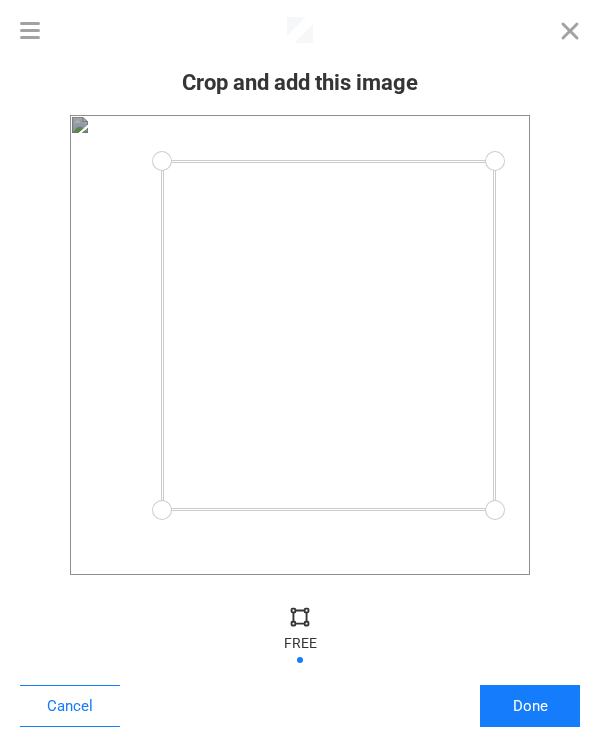 click at bounding box center [328, 335] 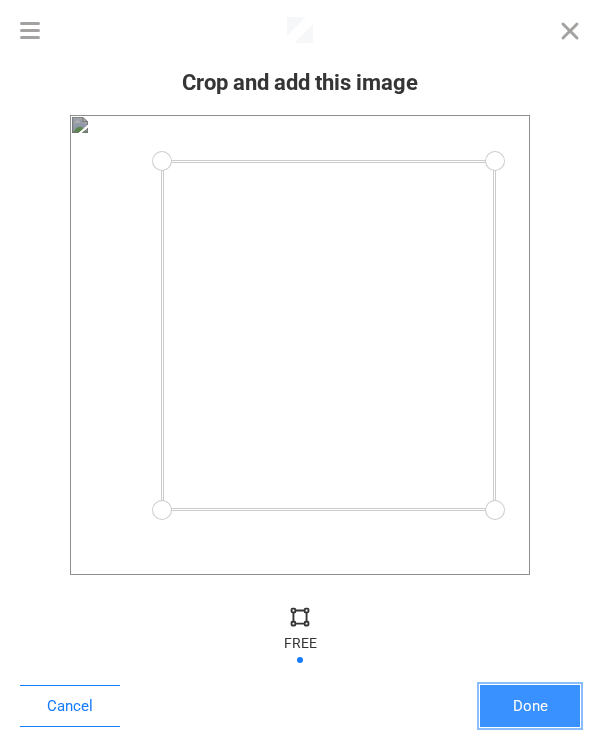 click on "Done" at bounding box center (530, 706) 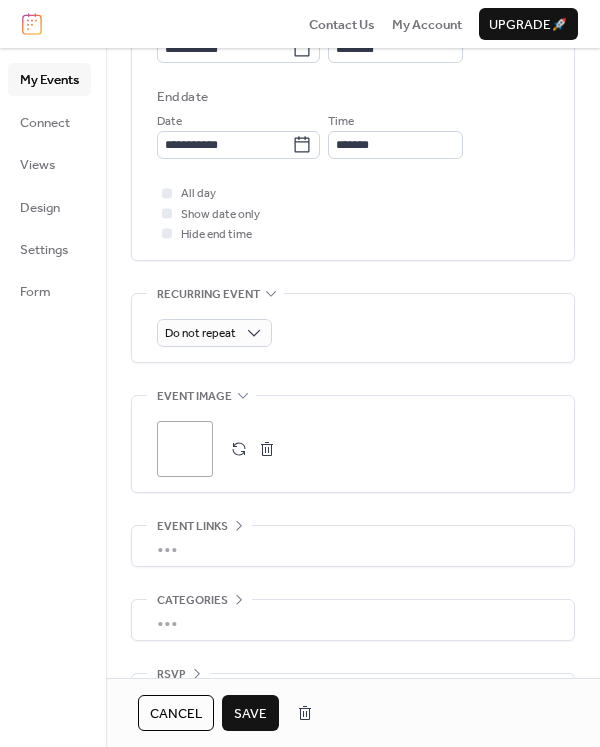 scroll, scrollTop: 773, scrollLeft: 0, axis: vertical 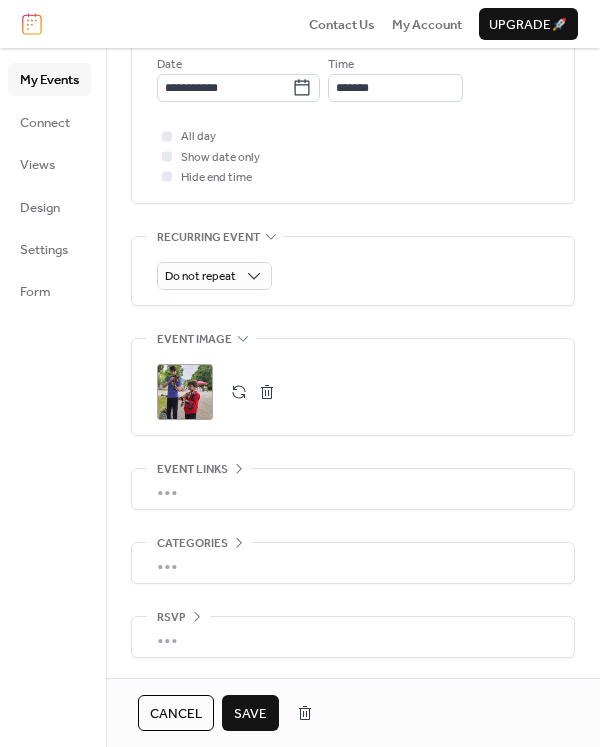 click on "•••" at bounding box center [353, 489] 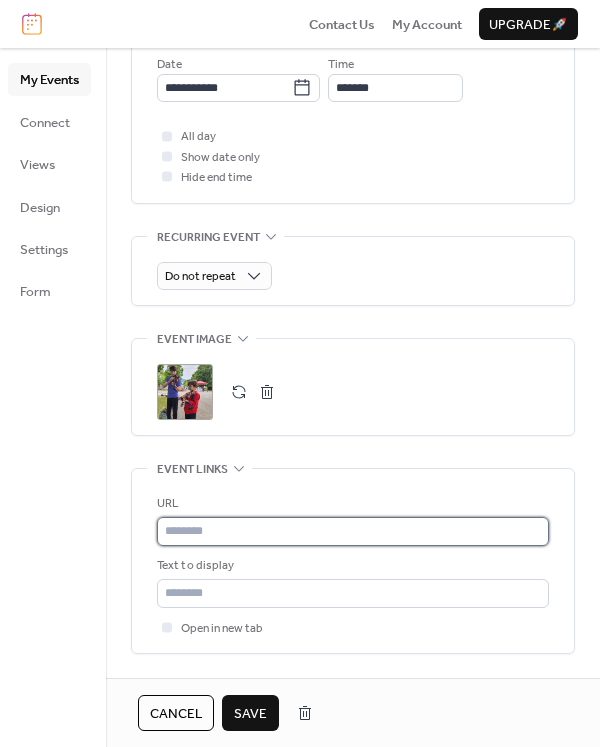 click at bounding box center [353, 531] 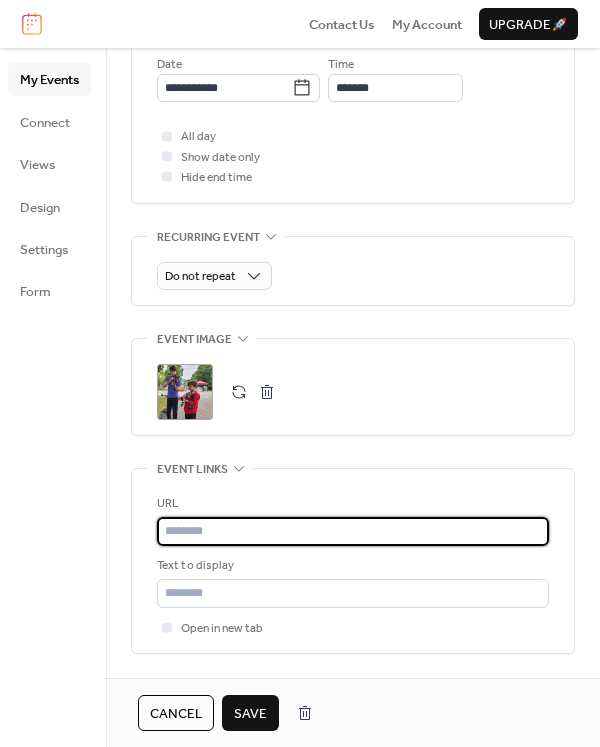 paste on "**********" 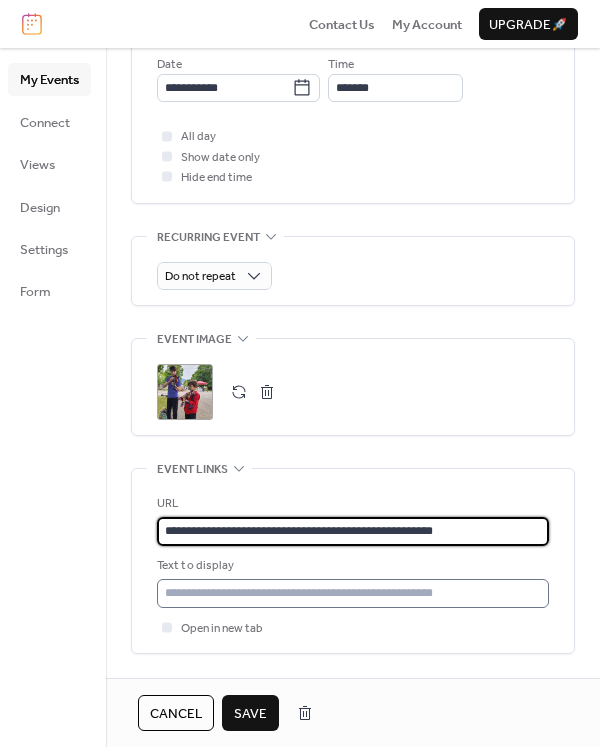 type on "**********" 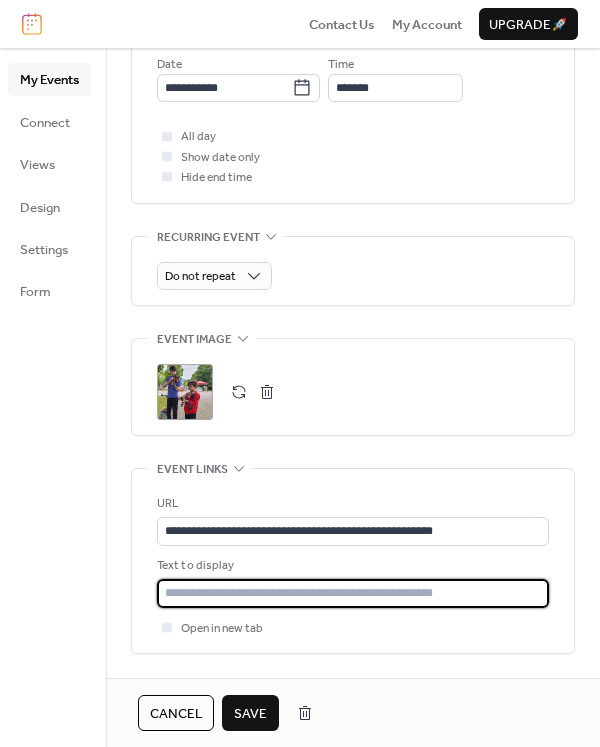 click at bounding box center (353, 593) 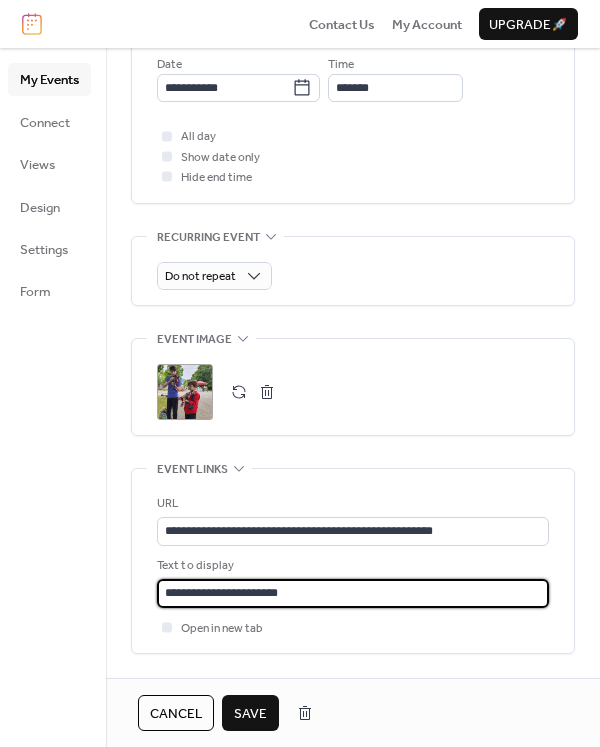 type on "**********" 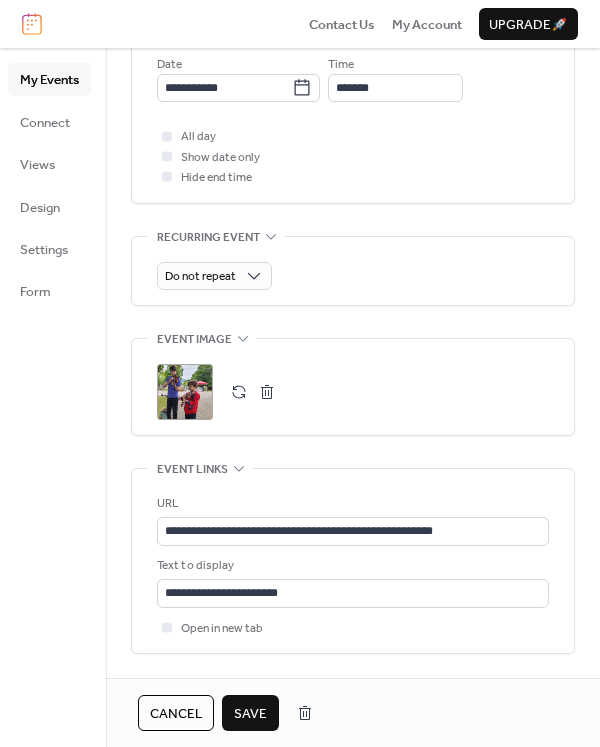 click on "Save" at bounding box center [250, 714] 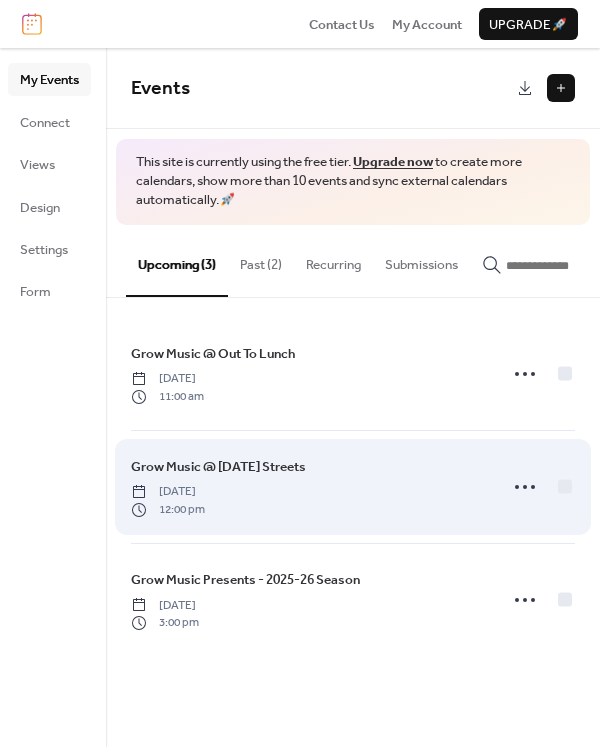 click on "Grow Music @ [DATE] Streets" at bounding box center (218, 467) 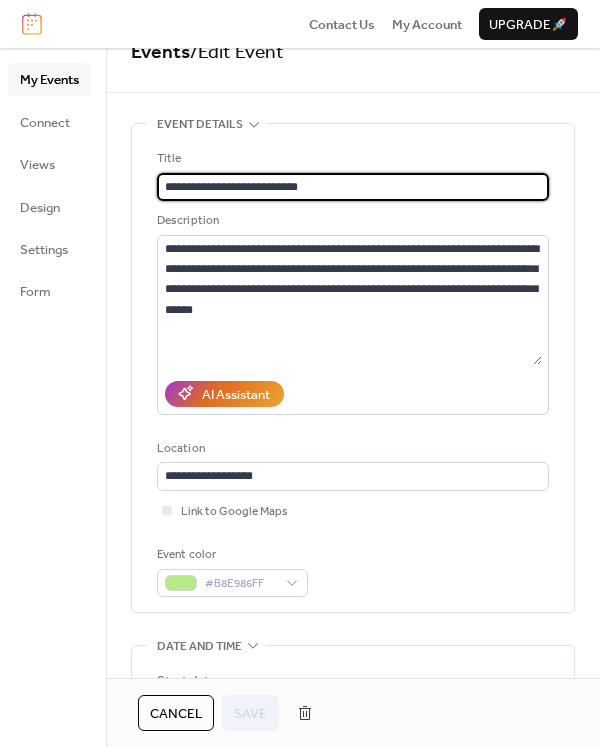 scroll, scrollTop: 38, scrollLeft: 0, axis: vertical 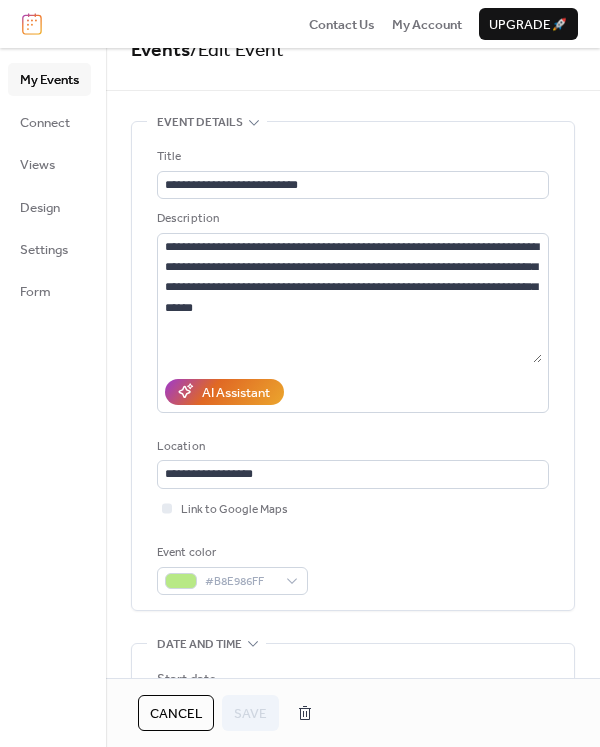 click on "Cancel" at bounding box center (176, 714) 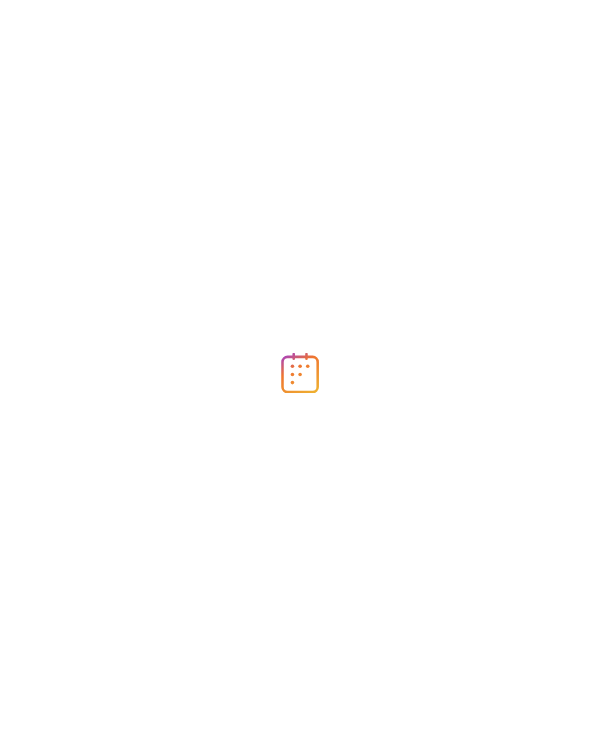 scroll, scrollTop: 0, scrollLeft: 0, axis: both 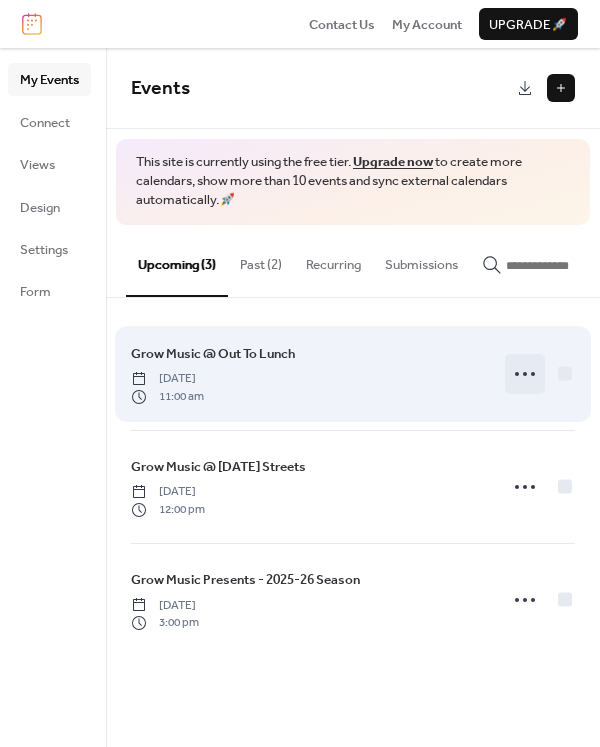 click 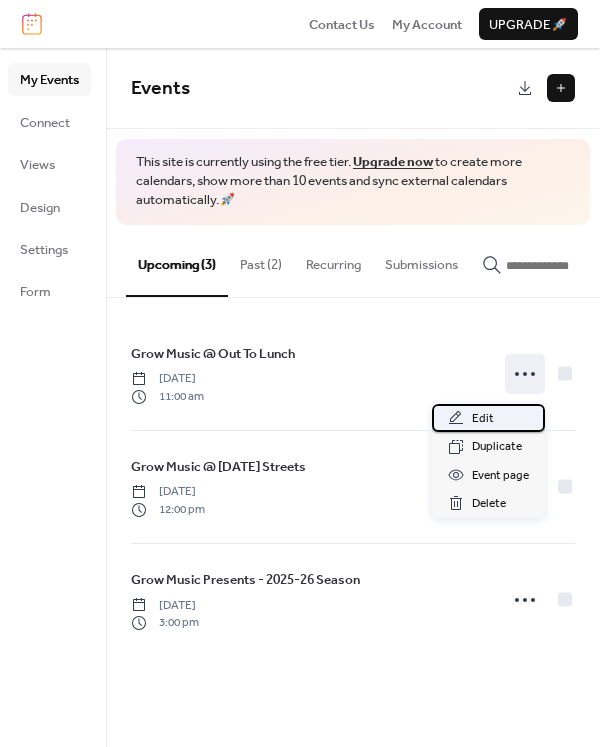 click on "Edit" at bounding box center [483, 419] 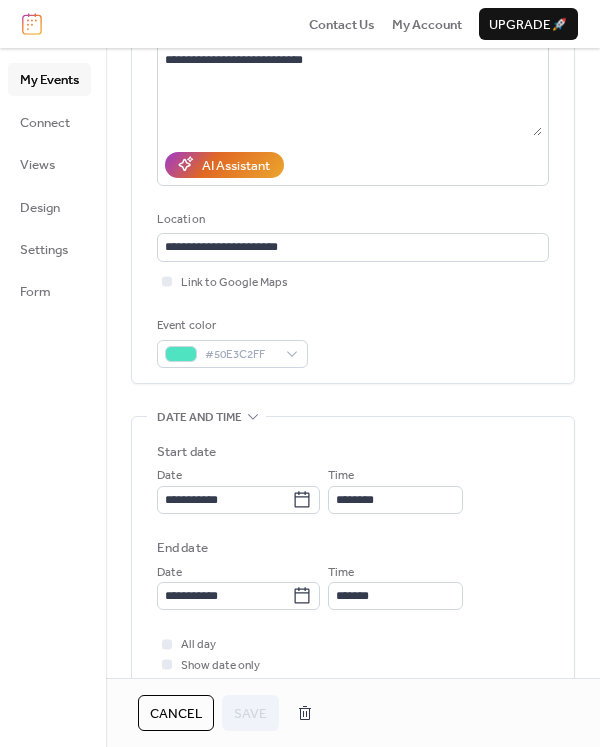 scroll, scrollTop: 269, scrollLeft: 0, axis: vertical 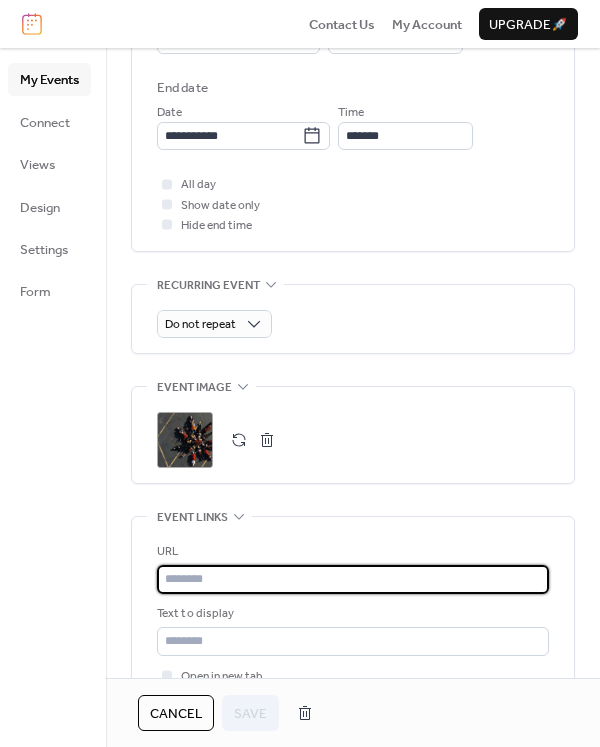 click at bounding box center (353, 579) 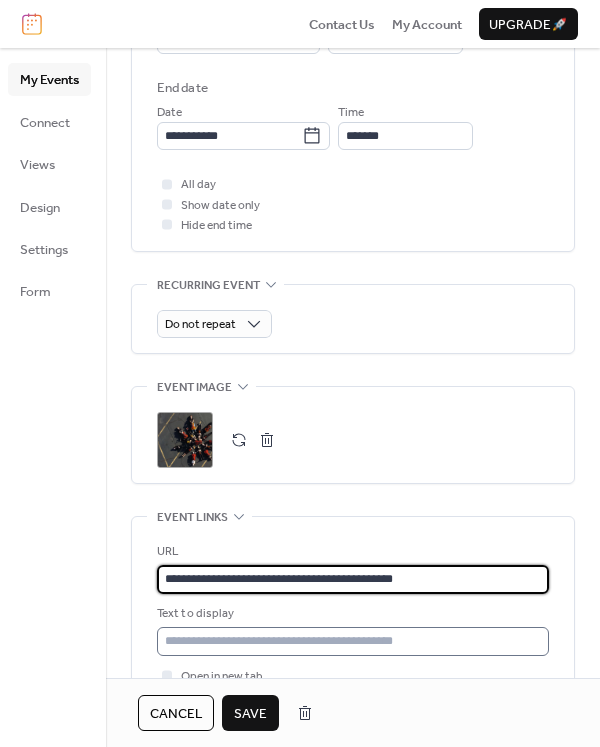type on "**********" 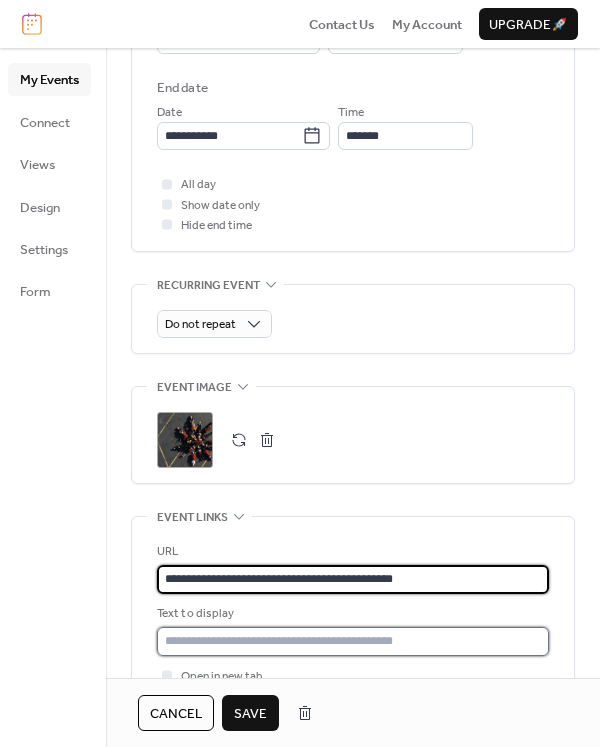 click at bounding box center [353, 641] 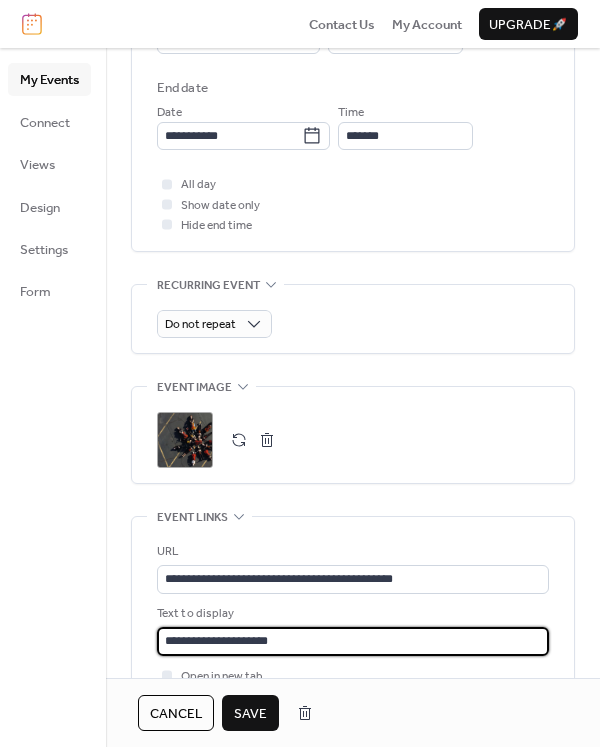 type on "**********" 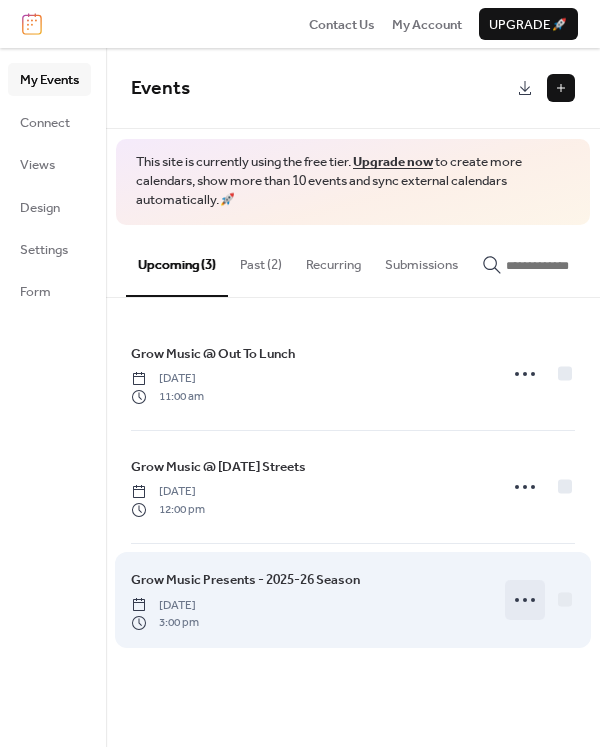 click 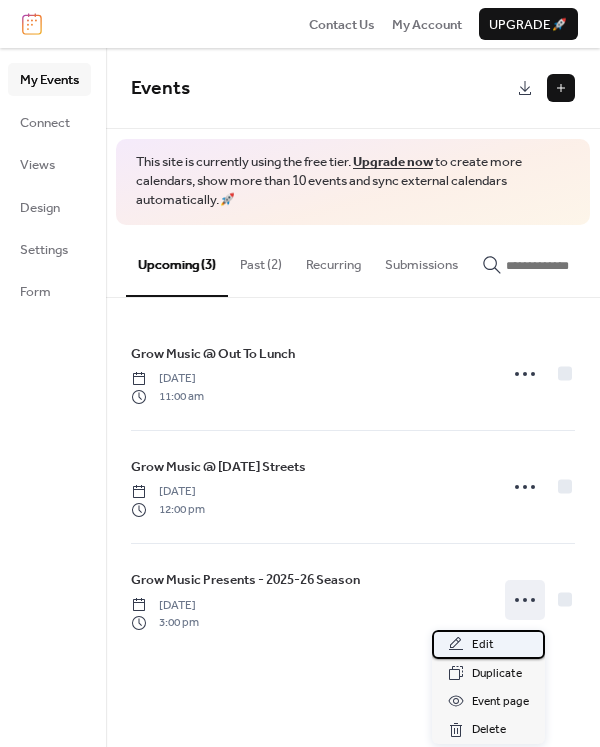 click on "Edit" at bounding box center (483, 645) 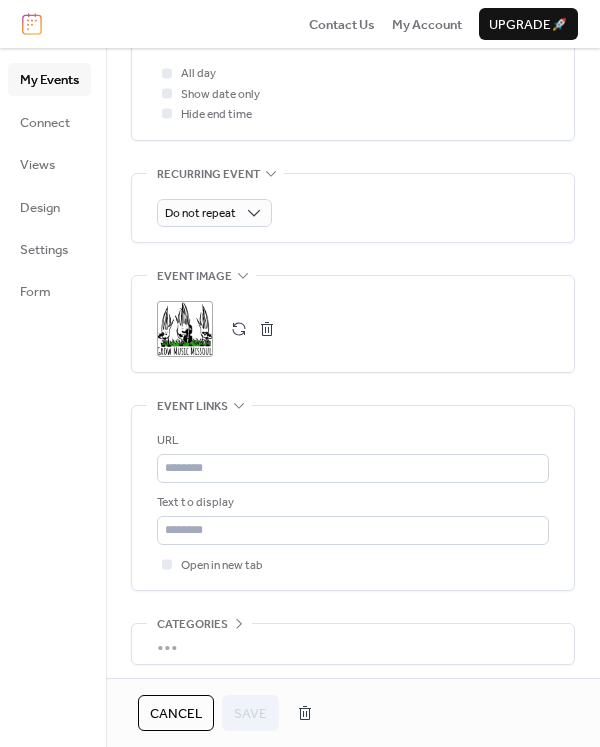 scroll, scrollTop: 840, scrollLeft: 0, axis: vertical 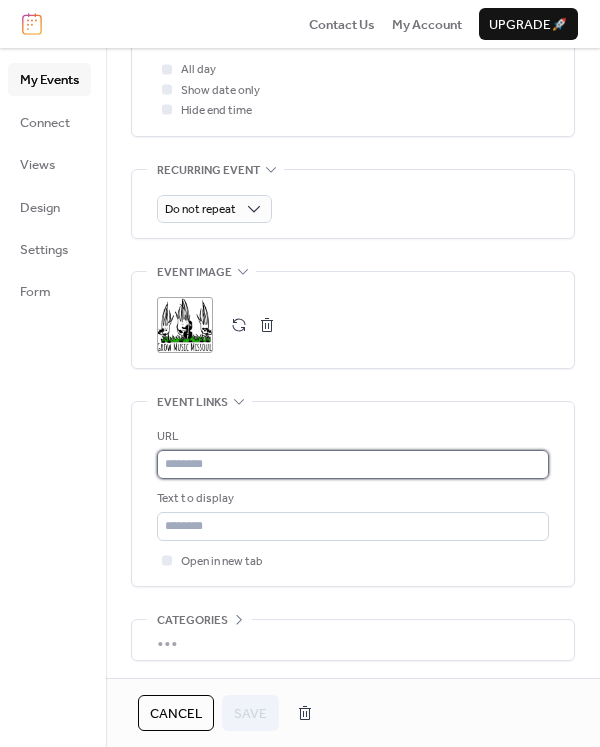 click at bounding box center (353, 464) 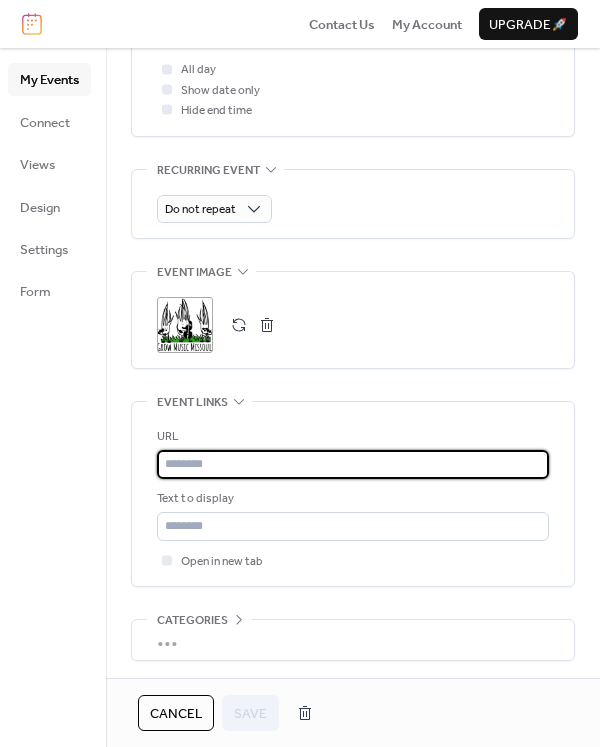 paste on "**********" 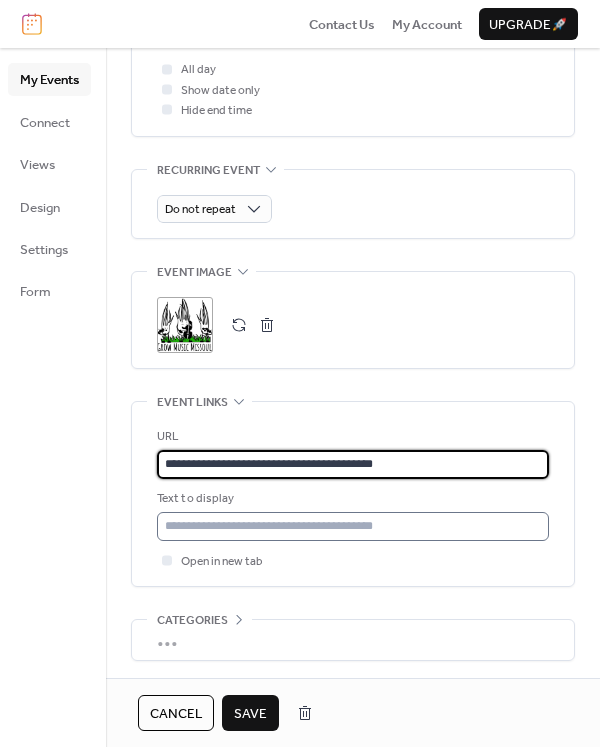 type on "**********" 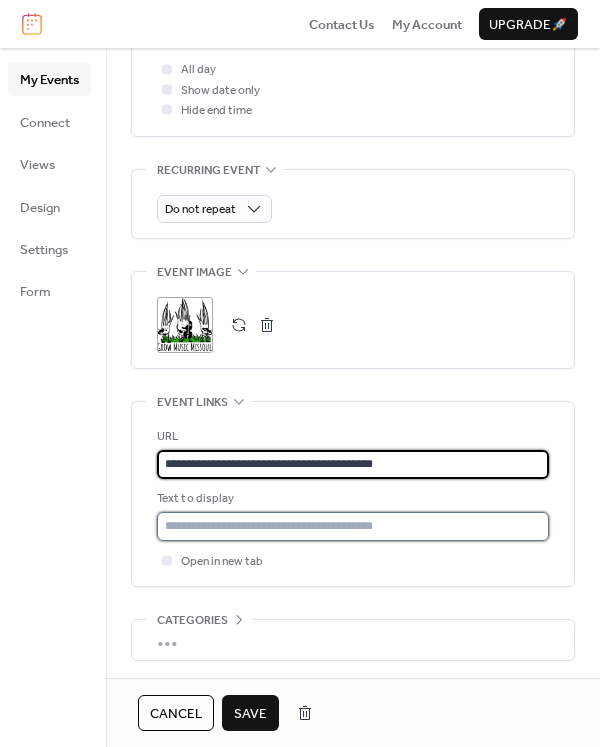 click at bounding box center (353, 526) 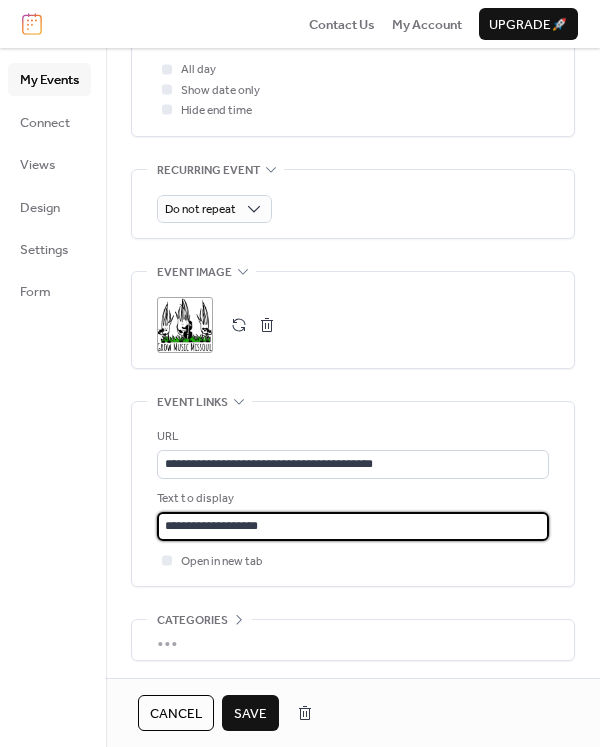 type on "**********" 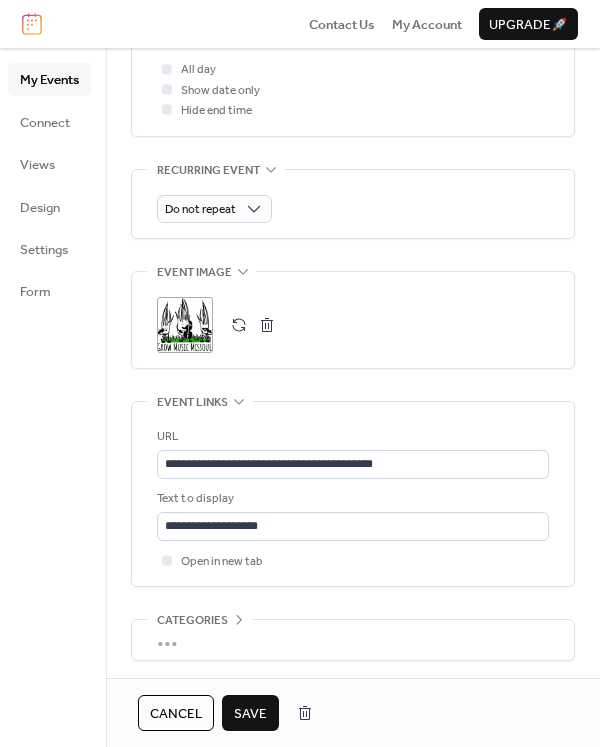 click on "Save" at bounding box center [250, 714] 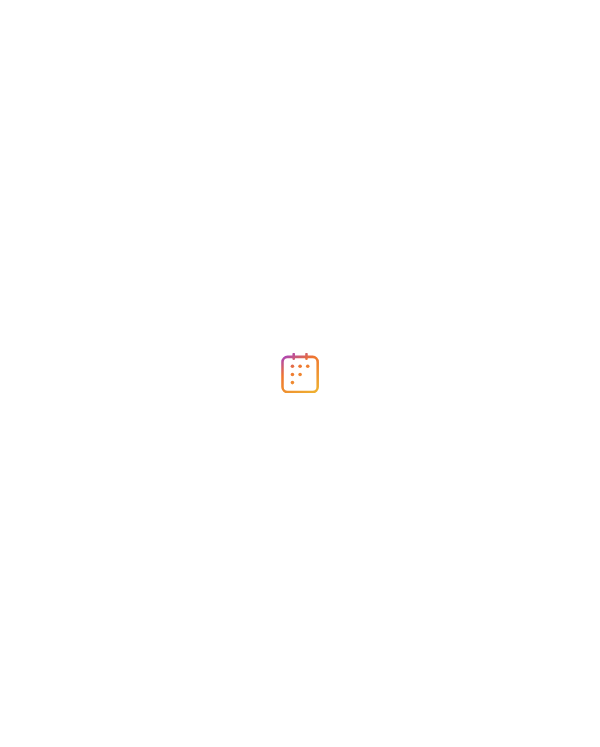 scroll, scrollTop: 0, scrollLeft: 0, axis: both 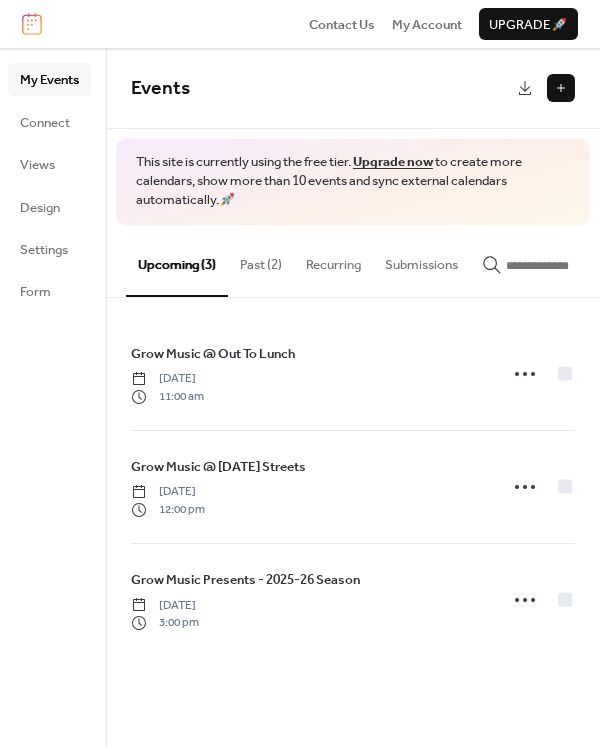 click at bounding box center (561, 88) 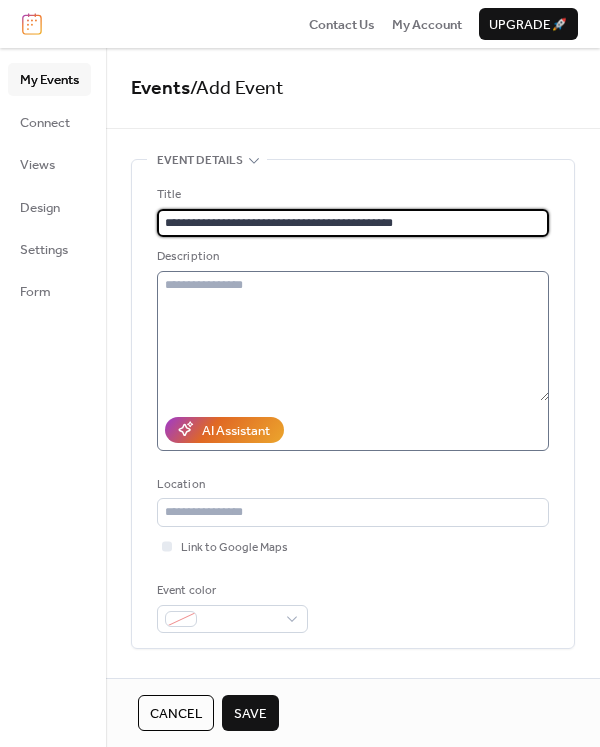 type on "**********" 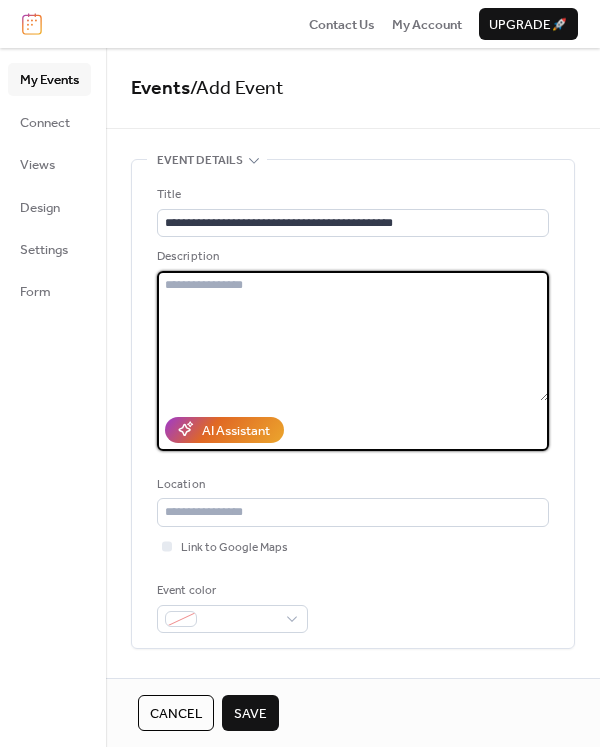 click at bounding box center [353, 336] 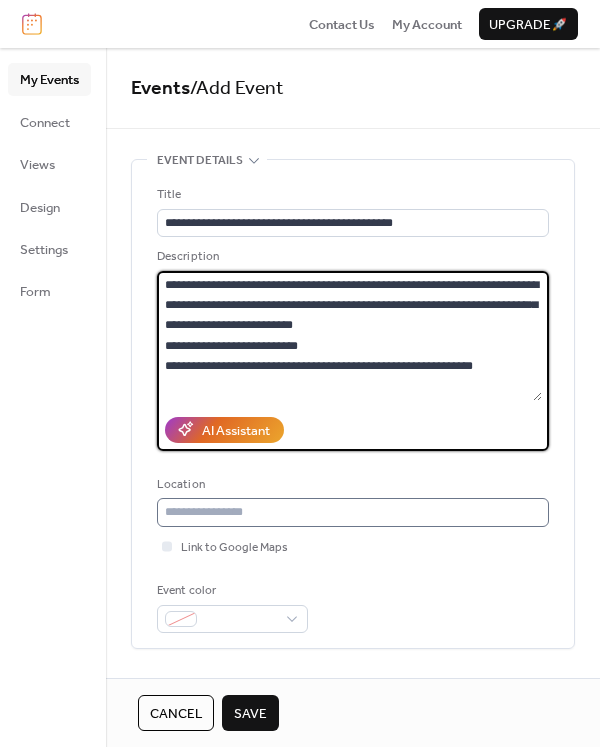 type on "**********" 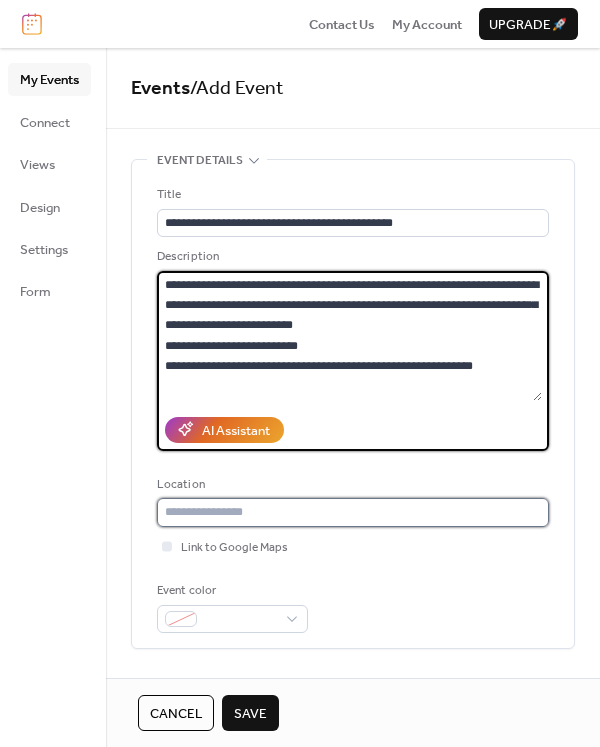 click at bounding box center (353, 512) 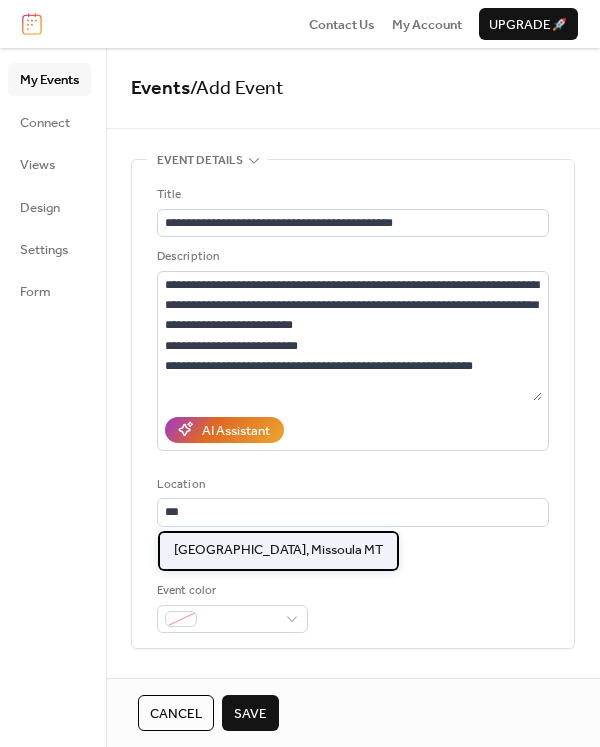 click on "[GEOGRAPHIC_DATA], Missoula MT" at bounding box center [278, 550] 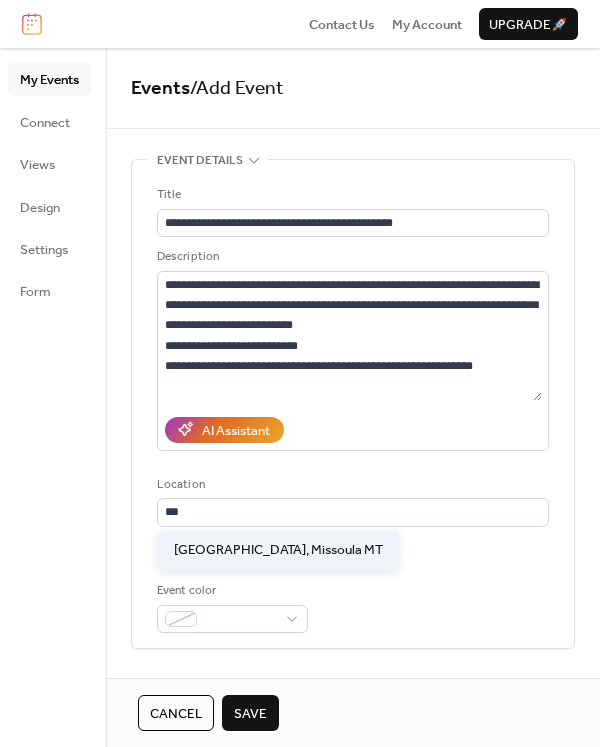 type on "**********" 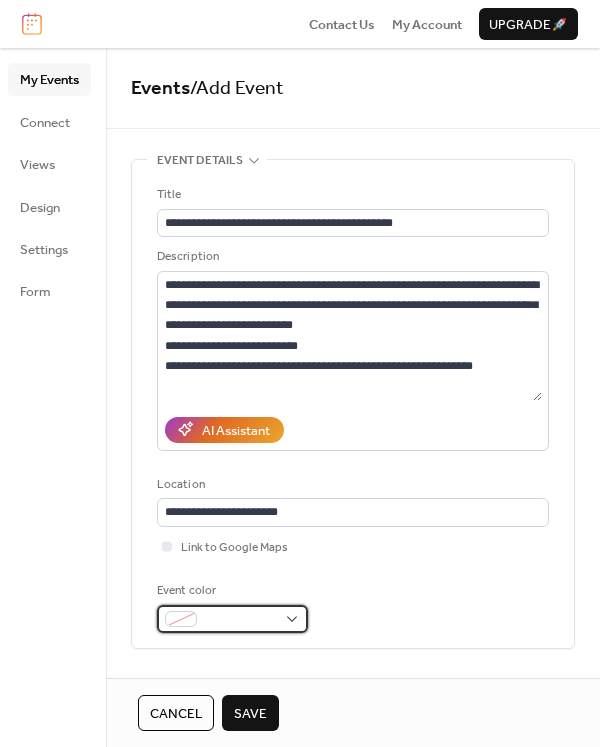 click at bounding box center (240, 620) 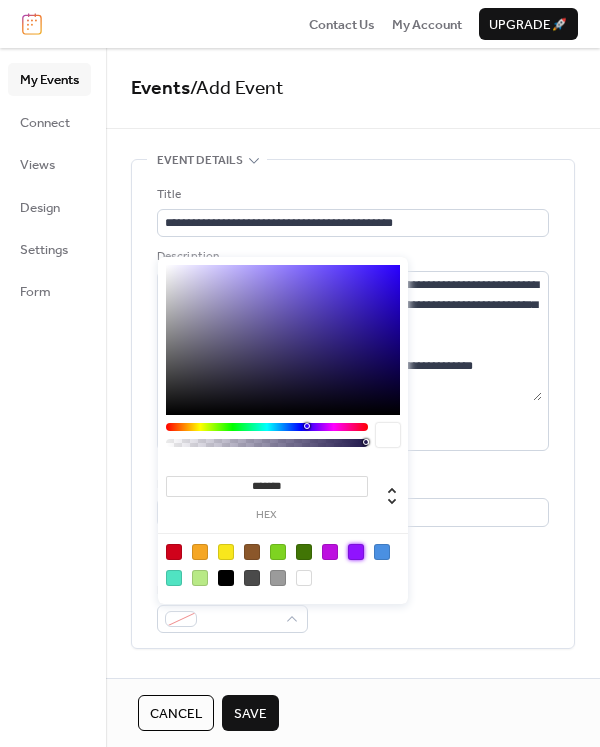 click at bounding box center (356, 552) 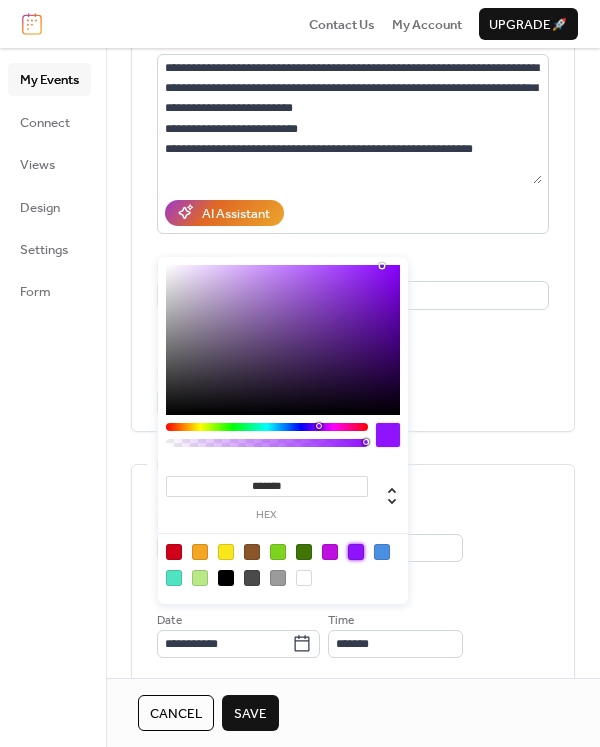 scroll, scrollTop: 219, scrollLeft: 0, axis: vertical 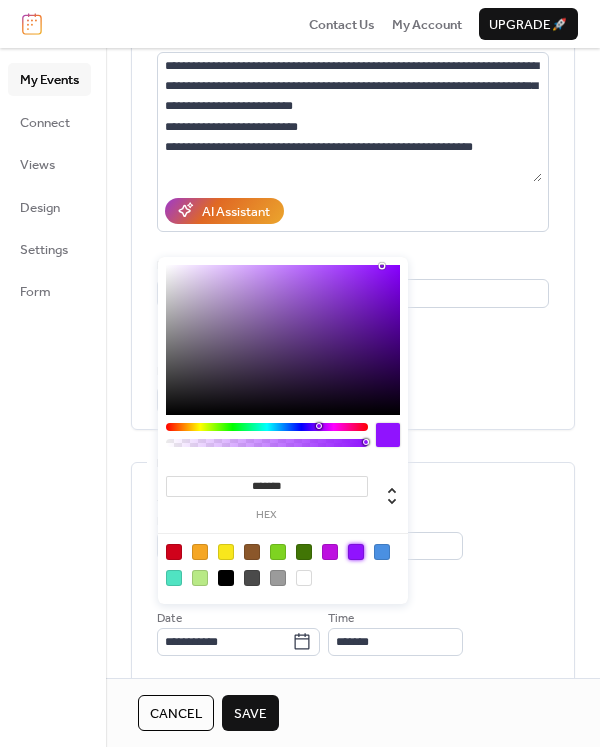 click on "**********" at bounding box center (353, 572) 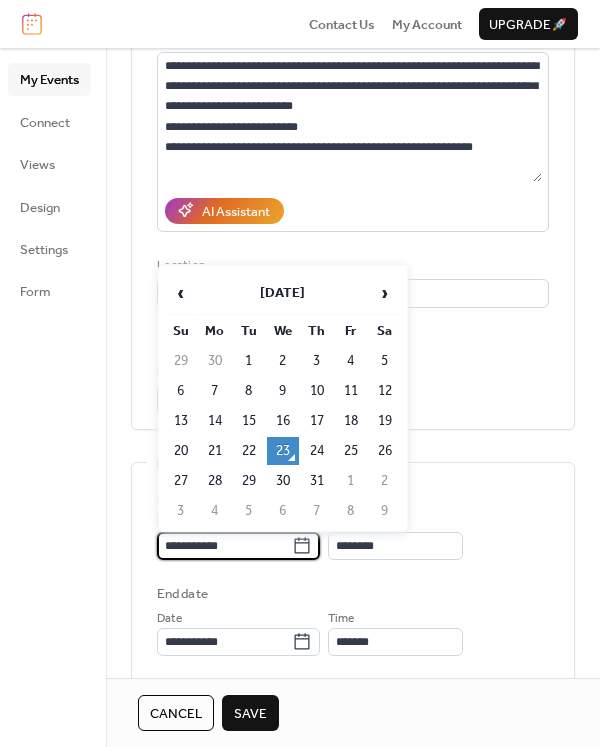 click on "**********" at bounding box center (224, 546) 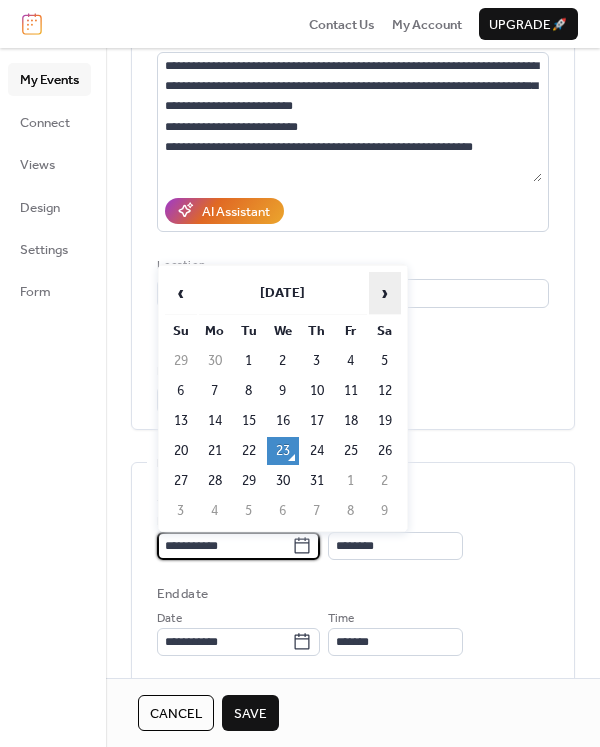 click on "›" at bounding box center (385, 293) 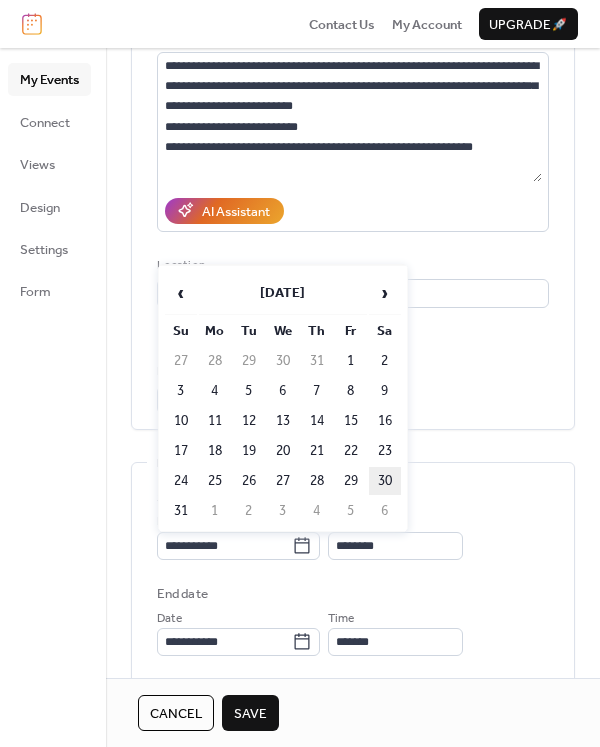 click on "30" at bounding box center (385, 481) 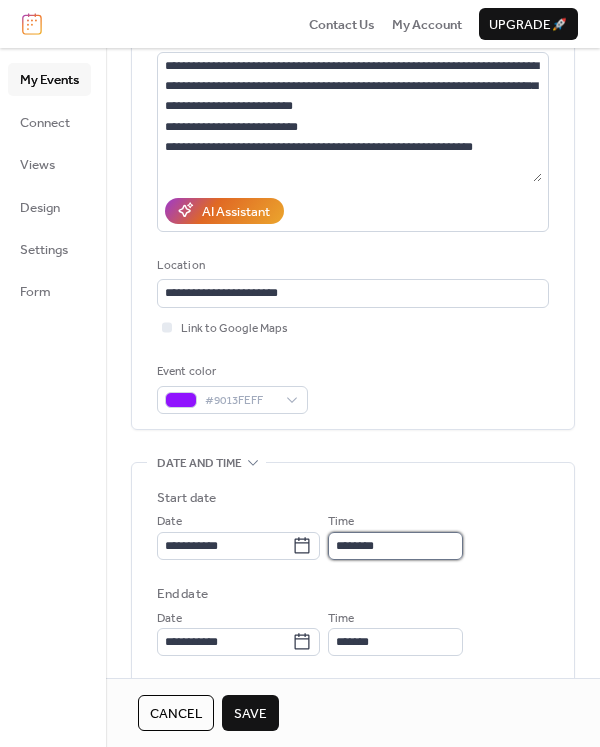 click on "********" at bounding box center (395, 546) 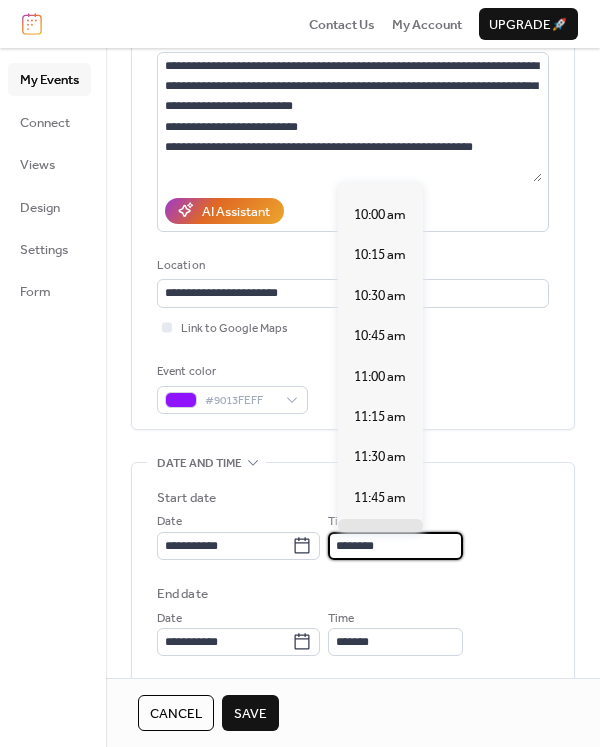 scroll, scrollTop: 1596, scrollLeft: 0, axis: vertical 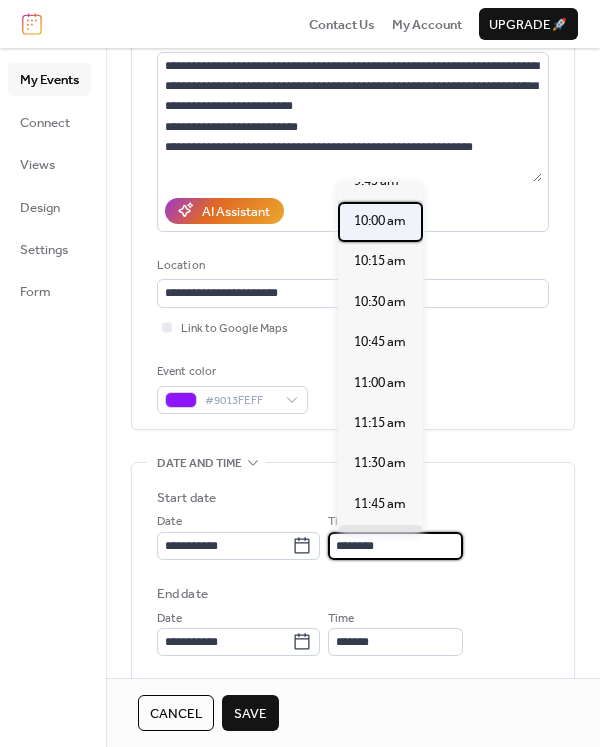 click on "10:00 am" at bounding box center (380, 221) 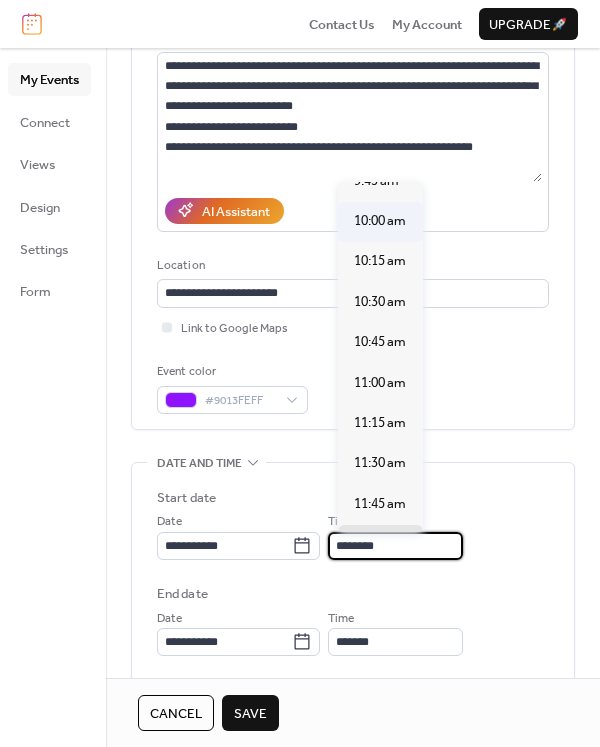 type on "********" 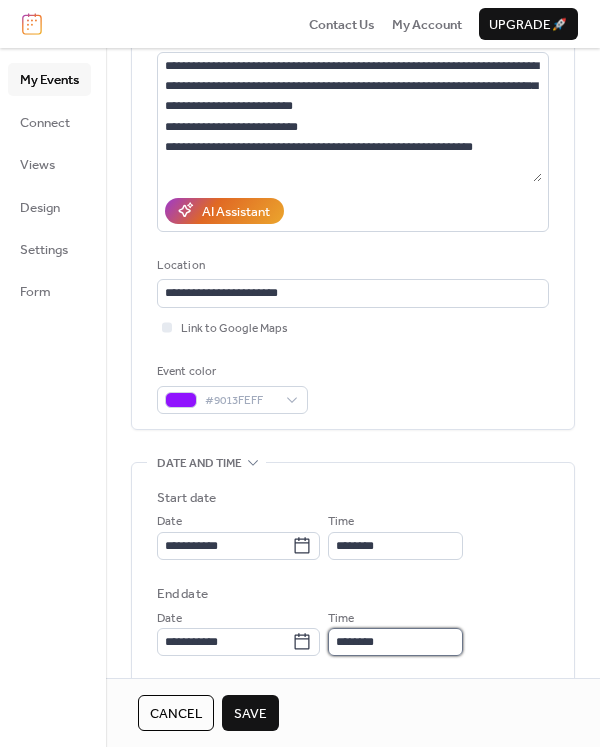 click on "********" at bounding box center [395, 642] 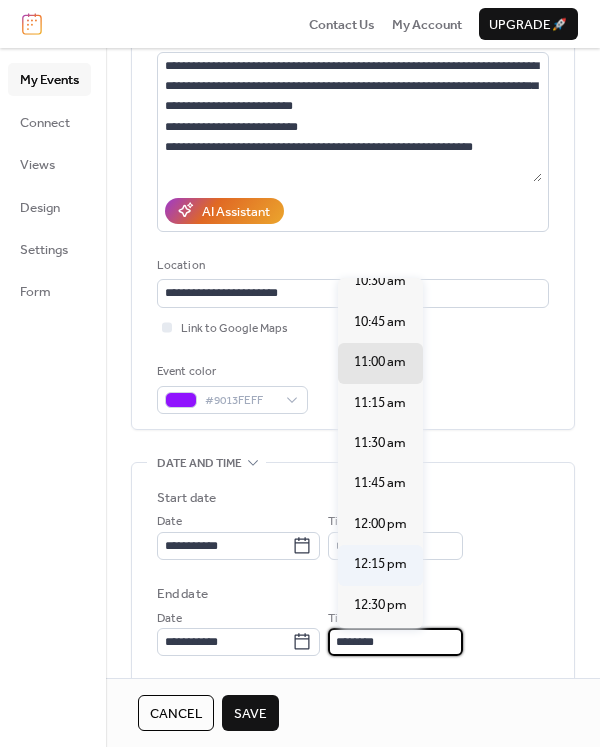 scroll, scrollTop: 61, scrollLeft: 0, axis: vertical 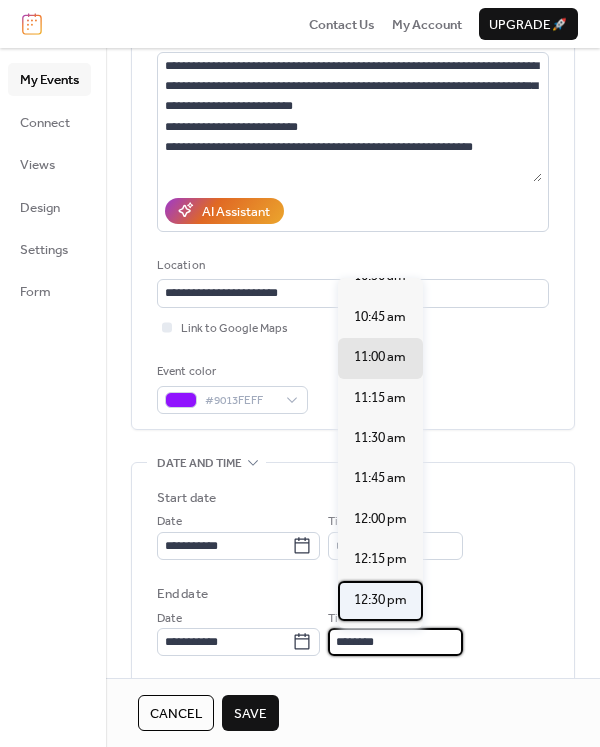 click on "12:30 pm" at bounding box center [380, 600] 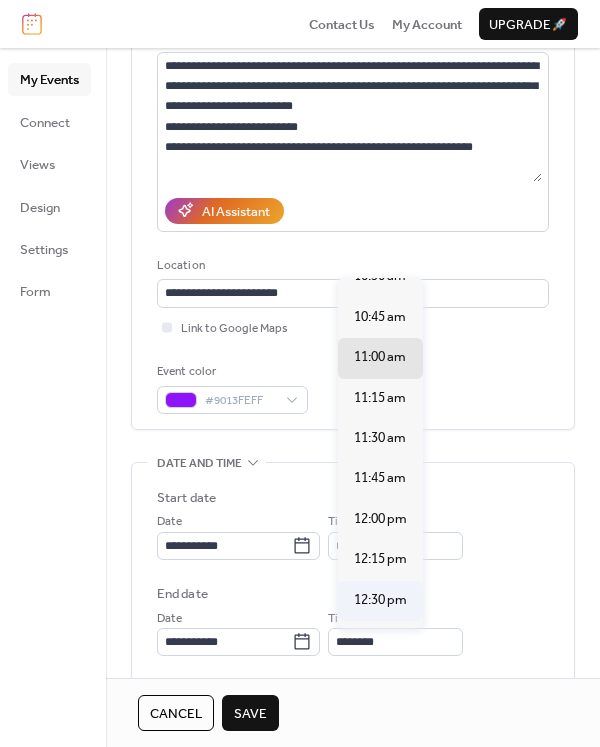 type on "********" 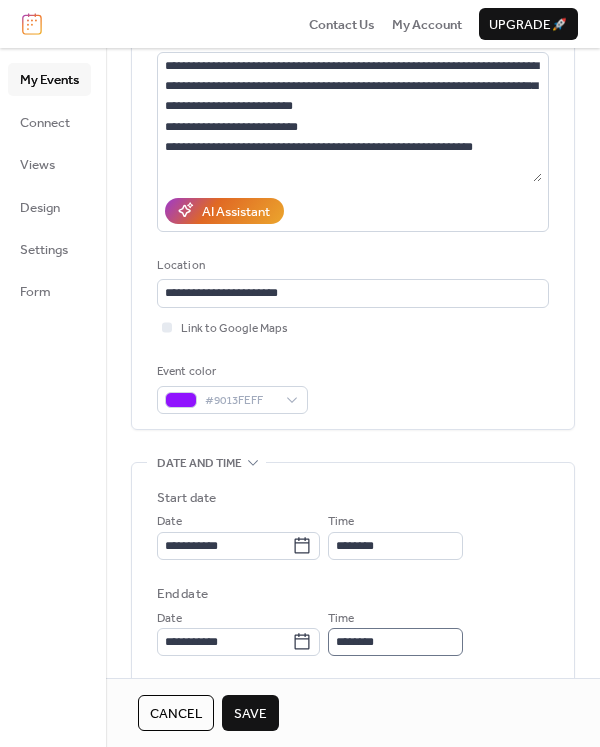 scroll, scrollTop: 0, scrollLeft: 0, axis: both 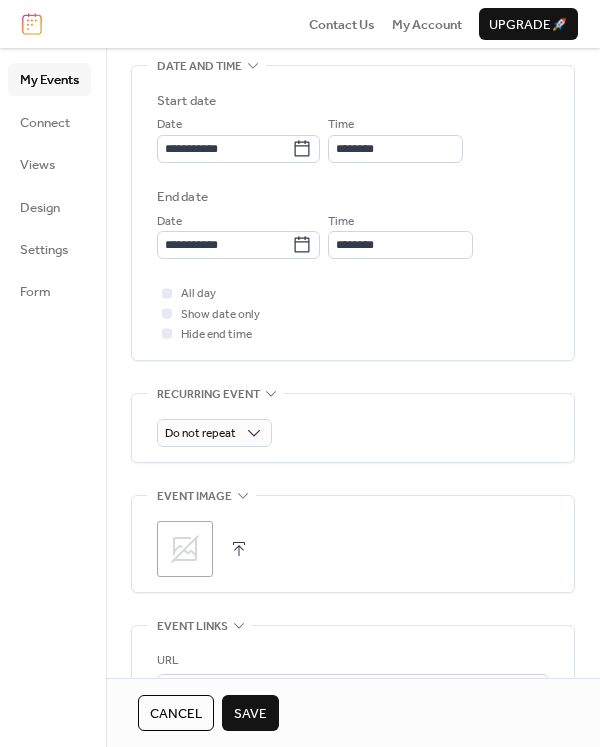 click 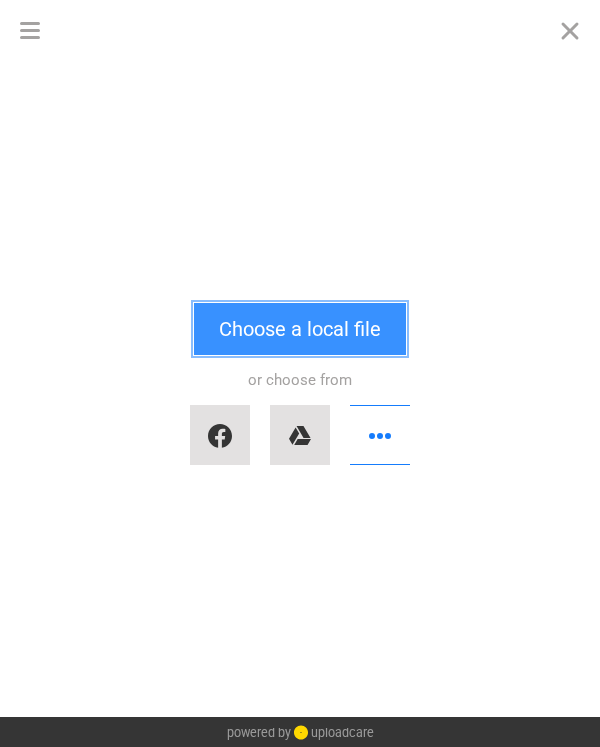 click on "Choose a local file" at bounding box center (300, 329) 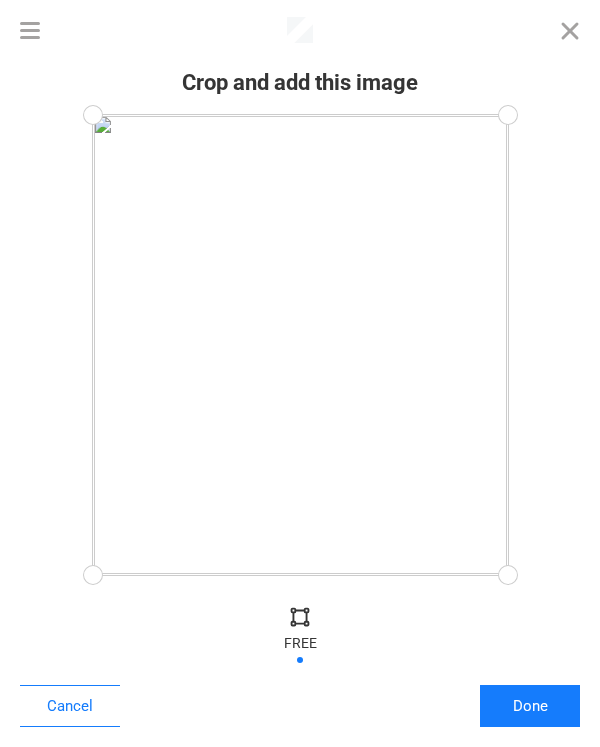 click at bounding box center (300, 345) 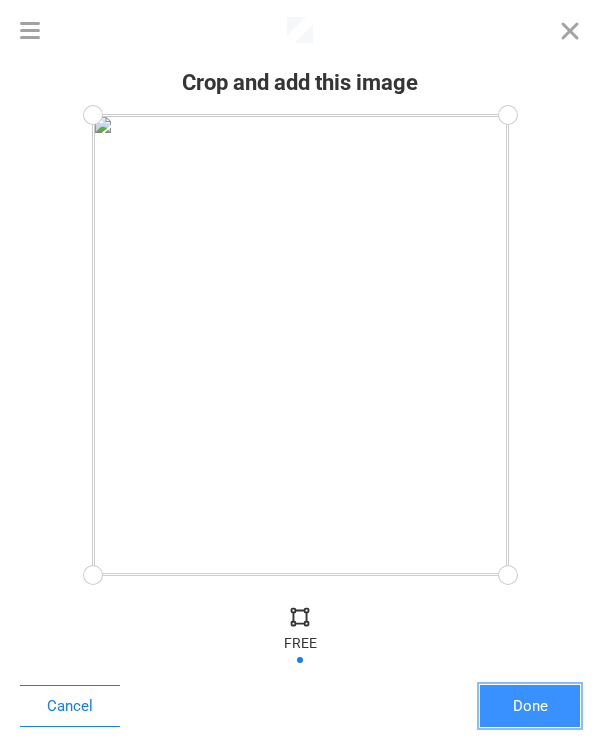 click on "Done" at bounding box center [530, 706] 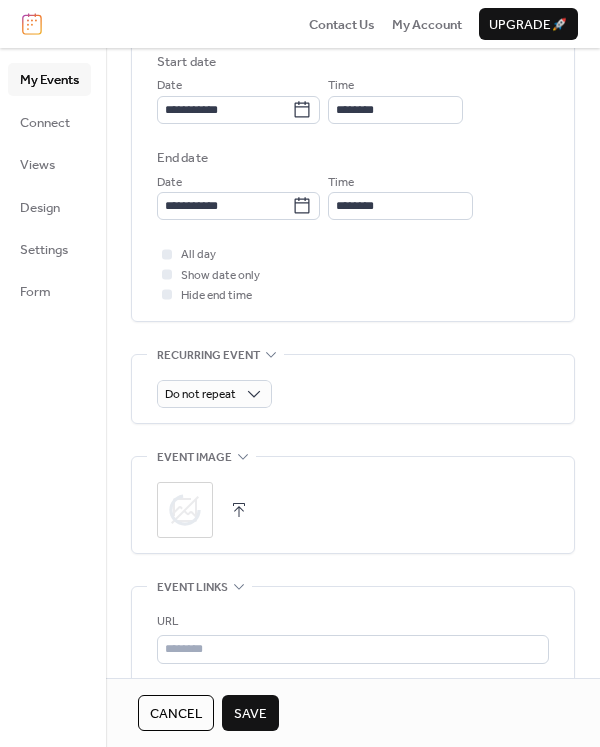 scroll, scrollTop: 688, scrollLeft: 0, axis: vertical 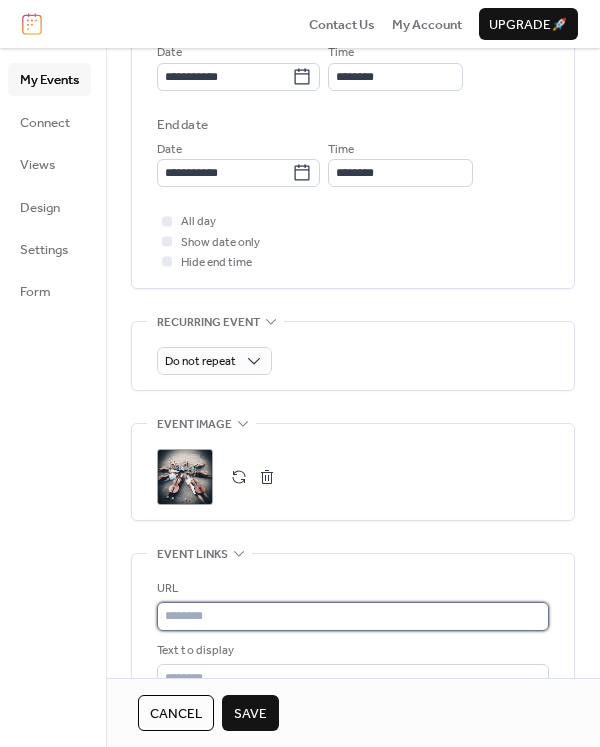 click at bounding box center [353, 616] 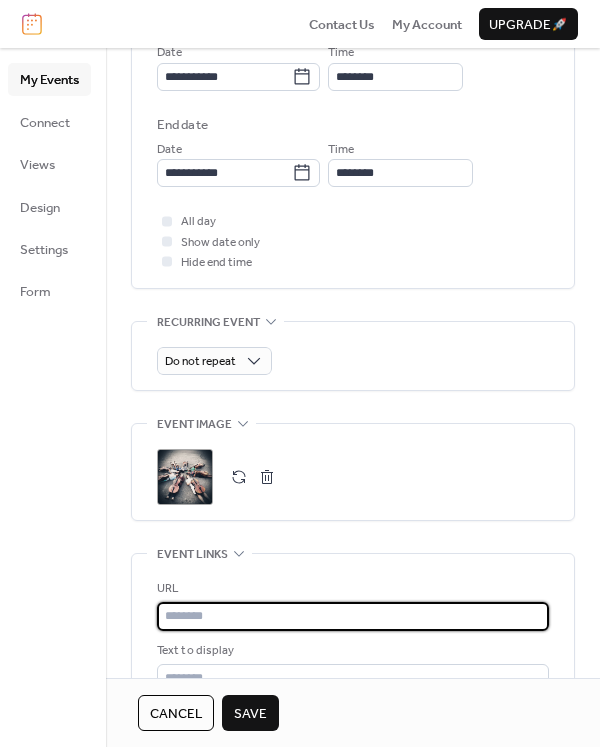 paste on "**********" 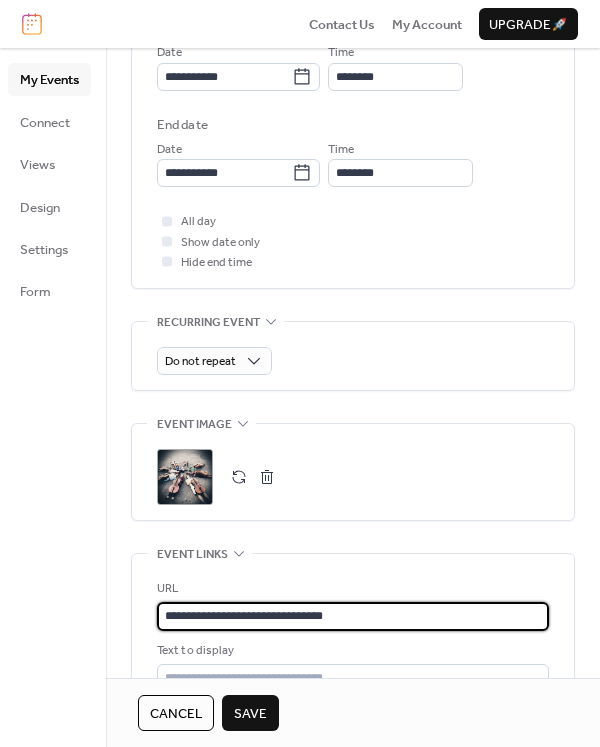 scroll, scrollTop: 0, scrollLeft: 0, axis: both 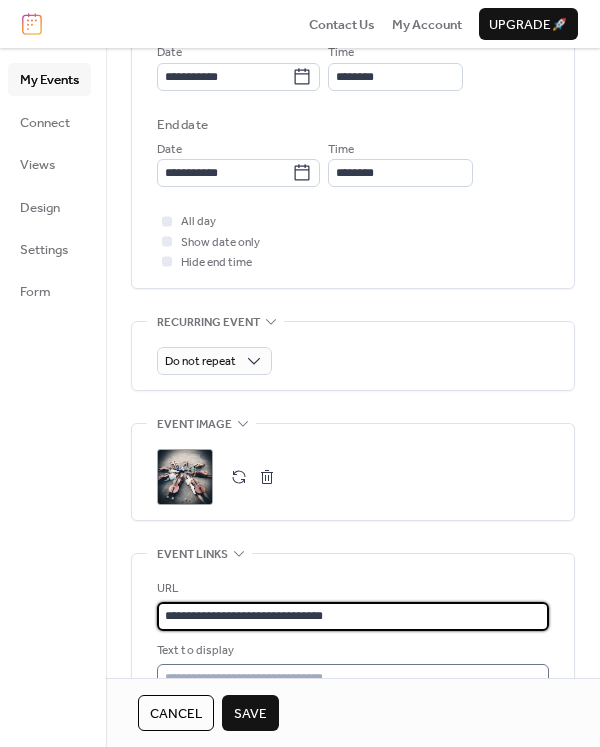 type on "**********" 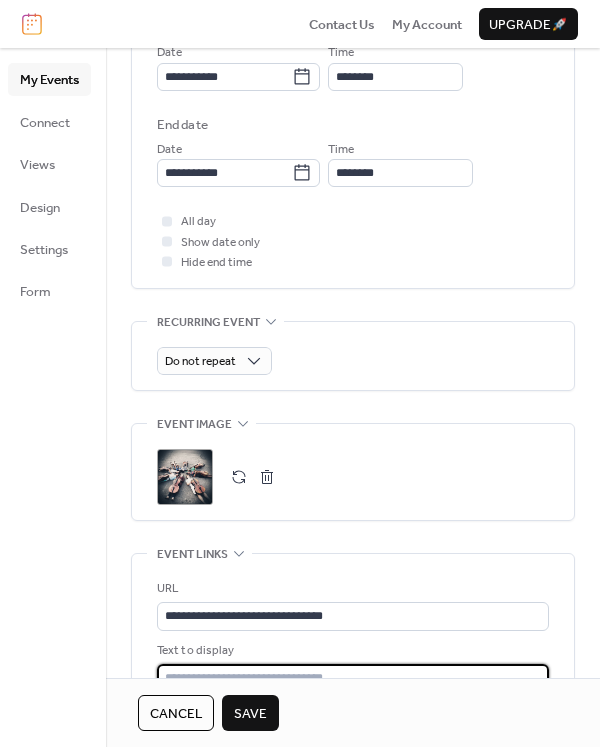 scroll, scrollTop: 0, scrollLeft: 0, axis: both 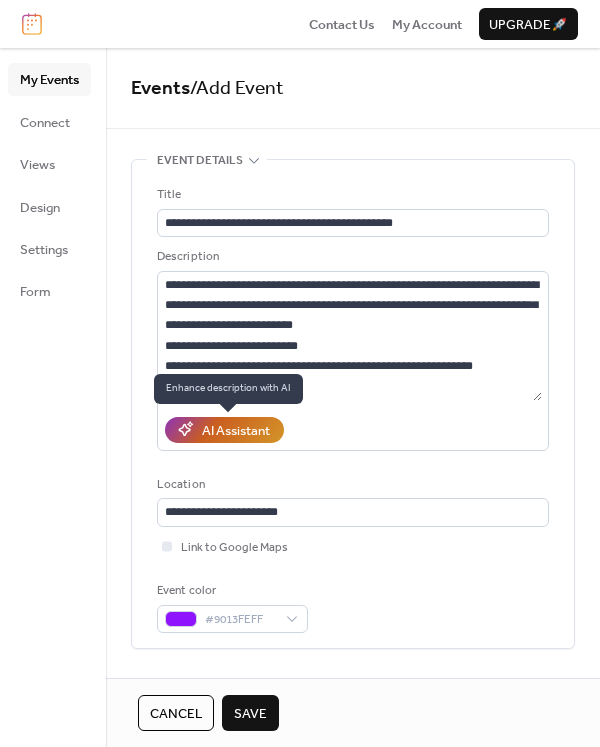type on "**********" 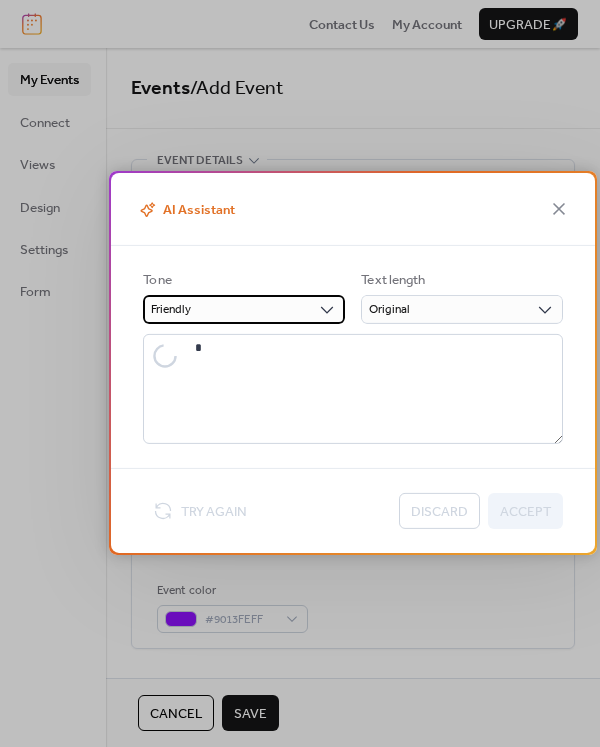 click on "Friendly" at bounding box center [244, 309] 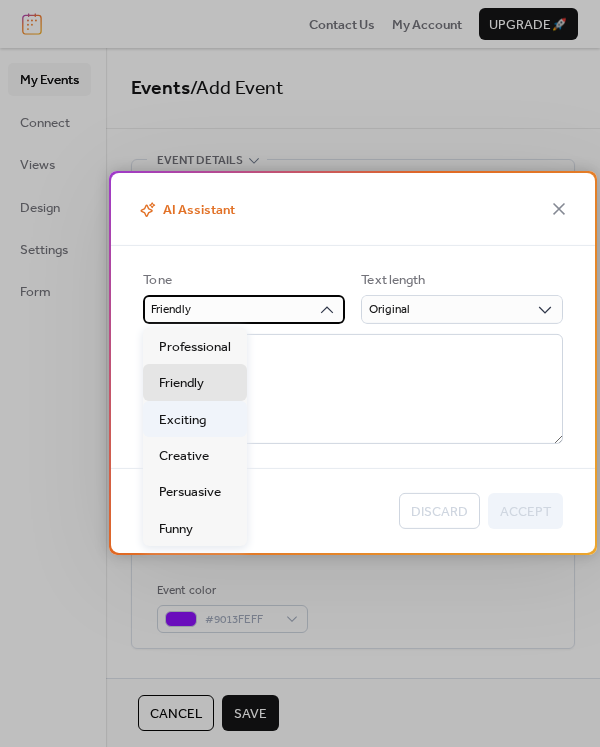 type on "**********" 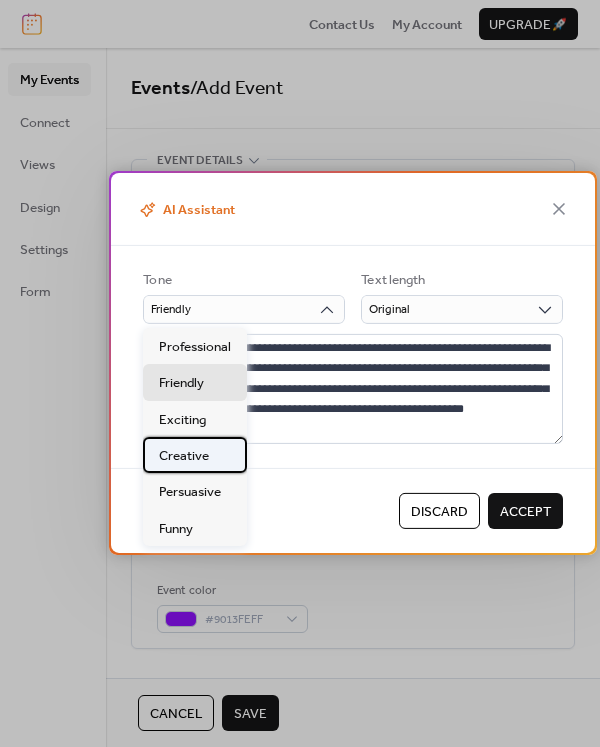 click on "Creative" at bounding box center (184, 456) 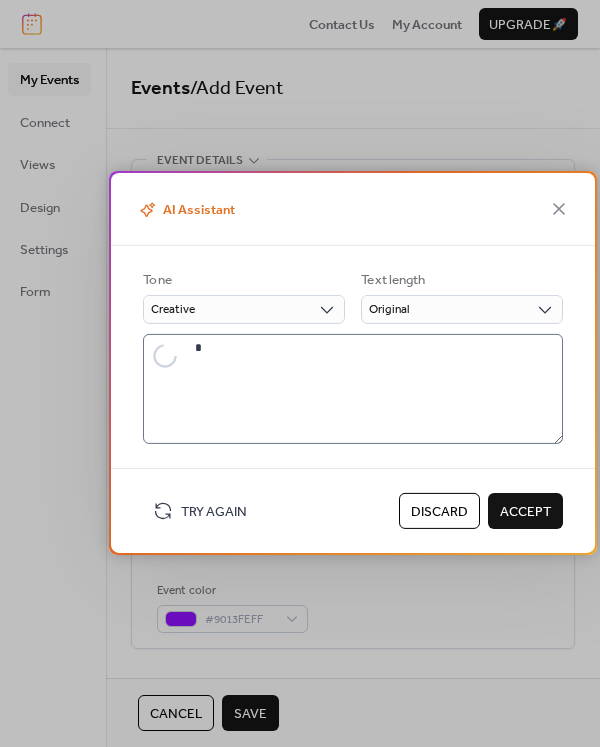 type on "**********" 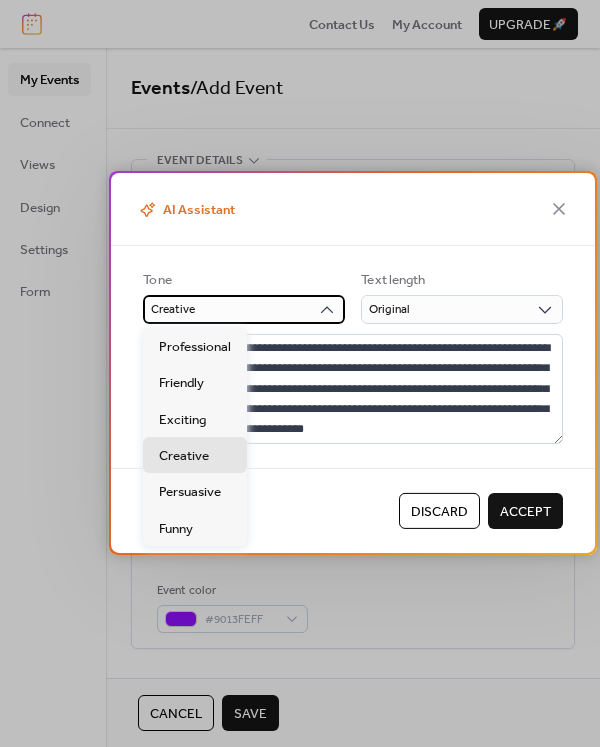 click on "Creative" at bounding box center (244, 309) 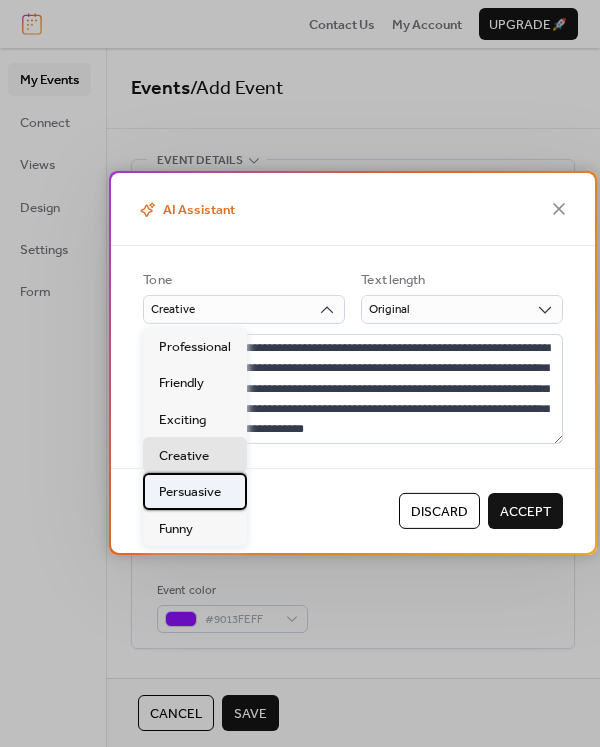 click on "Persuasive" at bounding box center [190, 492] 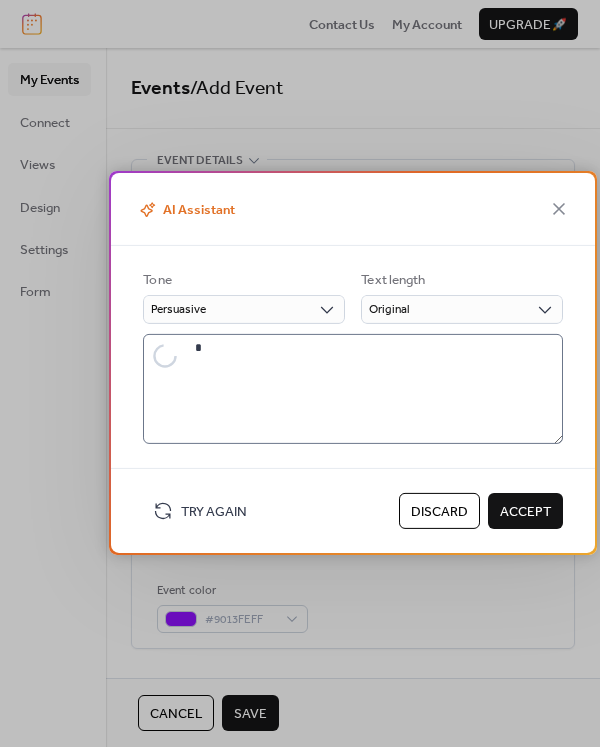 type on "**********" 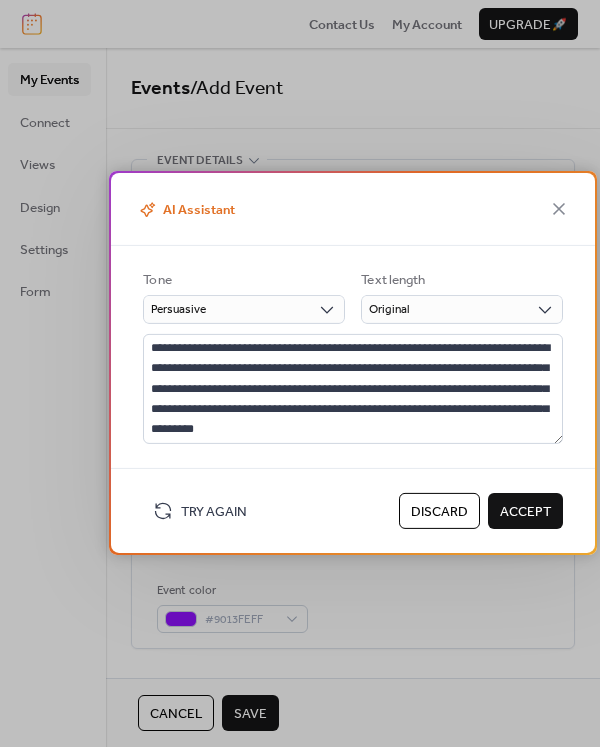 click on "Discard" at bounding box center (439, 512) 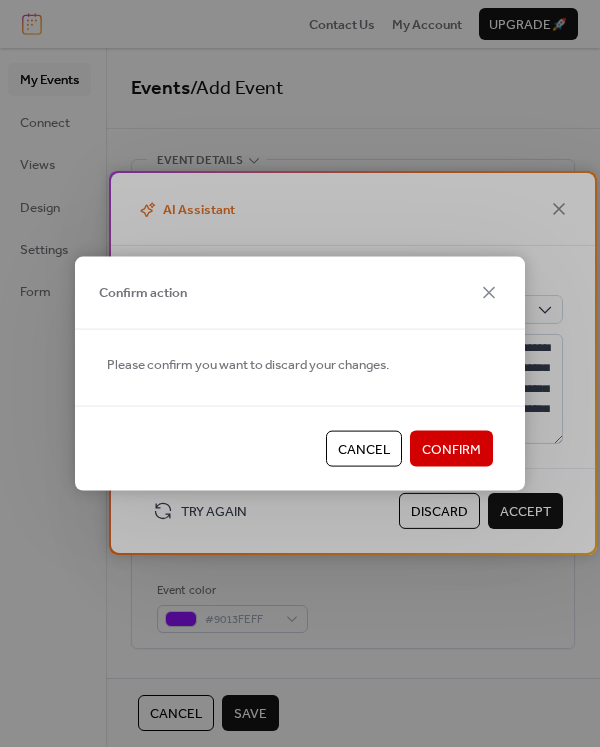 click on "Confirm" at bounding box center (451, 450) 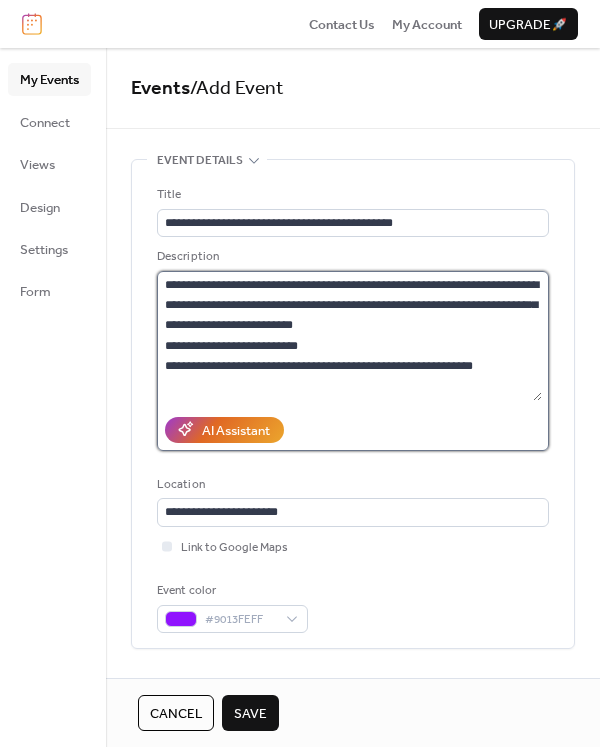 click on "**********" at bounding box center [349, 336] 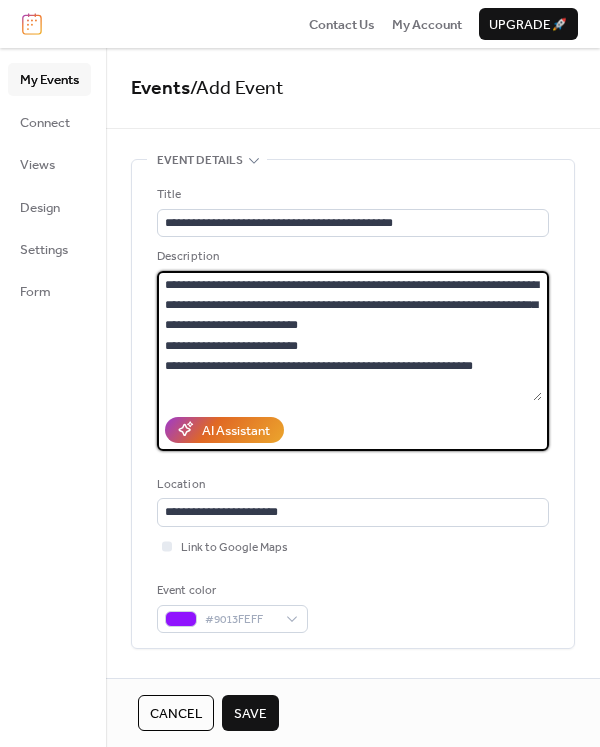 click on "**********" at bounding box center [349, 336] 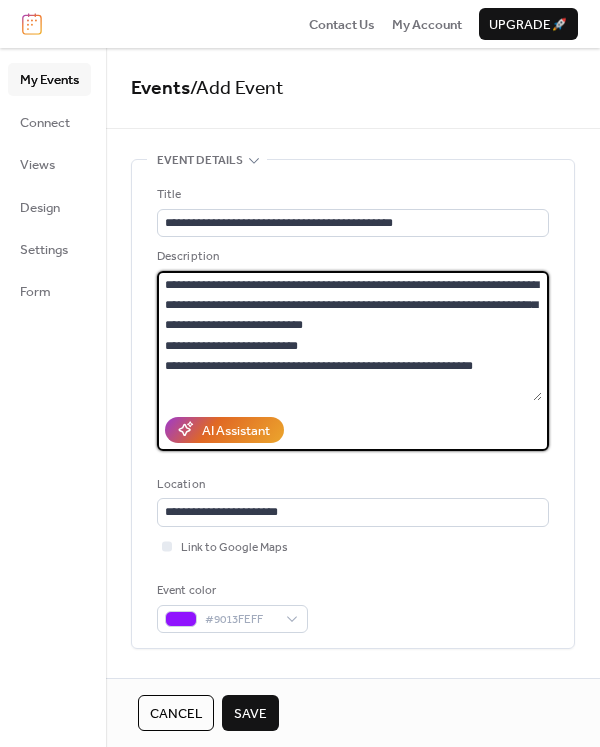 click on "**********" at bounding box center [349, 336] 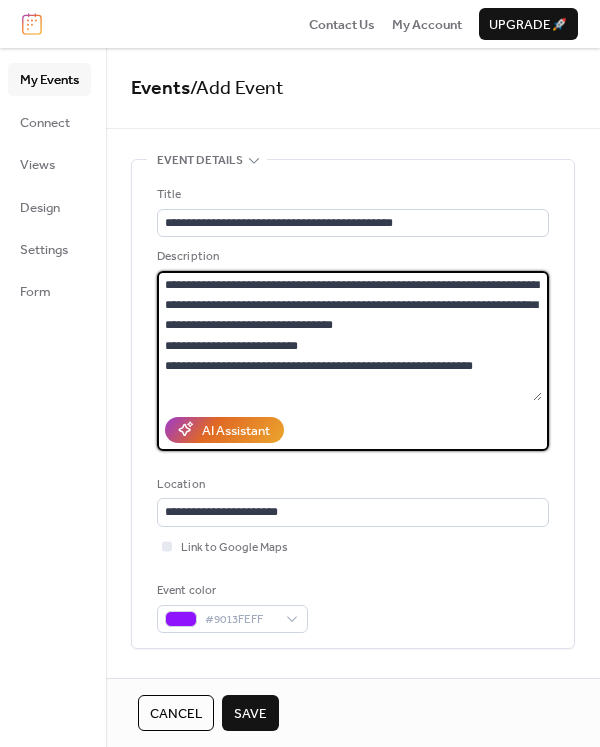 click on "**********" at bounding box center [349, 336] 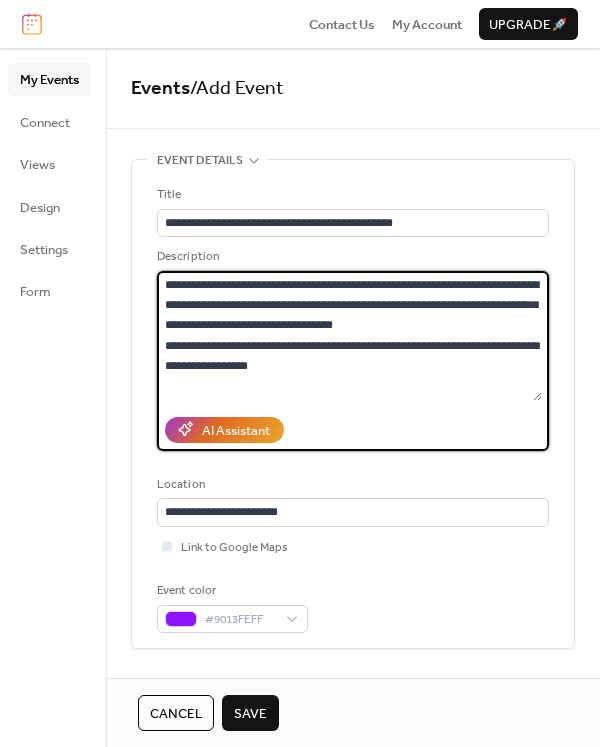 drag, startPoint x: 294, startPoint y: 348, endPoint x: 226, endPoint y: 350, distance: 68.0294 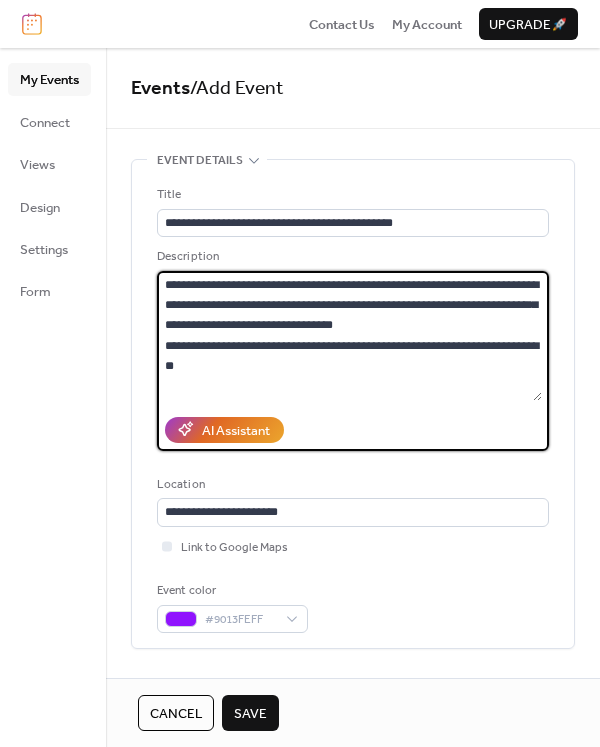 click on "**********" at bounding box center [349, 336] 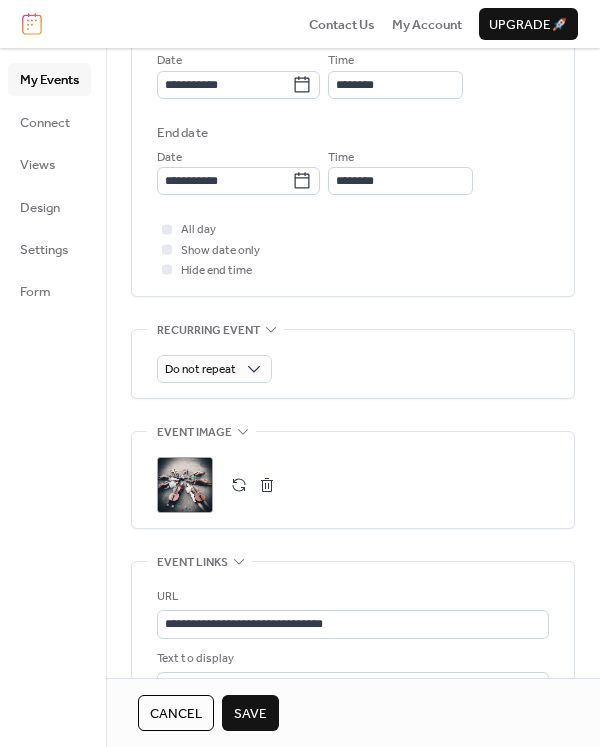 scroll, scrollTop: 775, scrollLeft: 0, axis: vertical 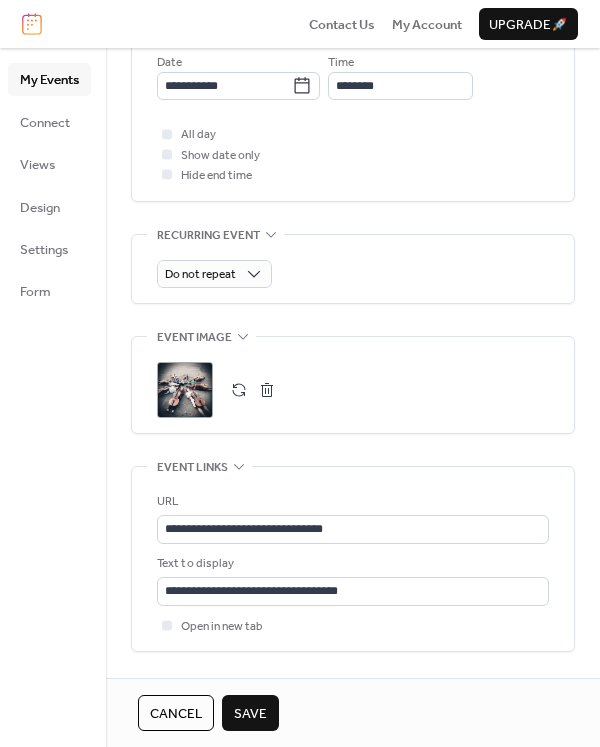 type on "**********" 